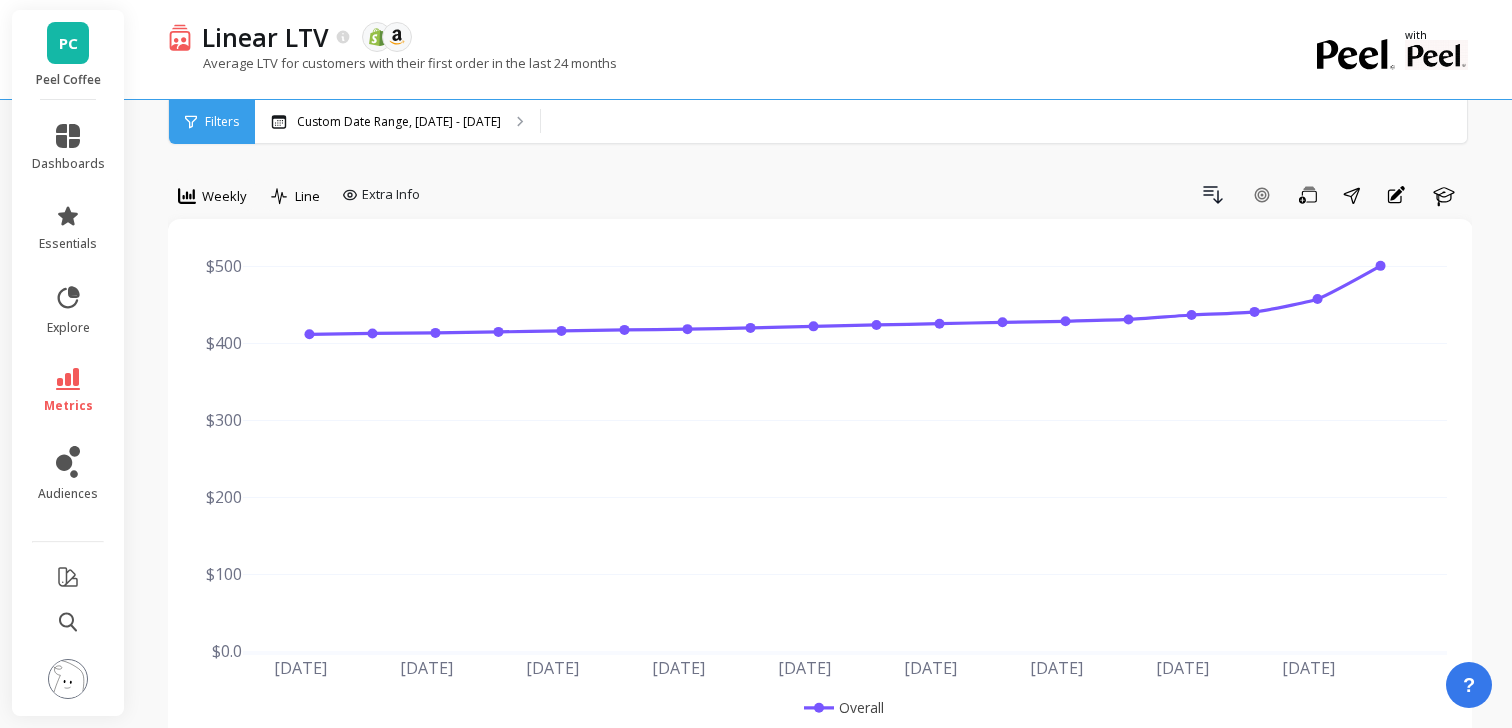 click on "*All values are in  USD. Export Dots Fill $411.3 $412.5 $413.2 $414.5 $415.8 $417.1 $418.0 $419.7 $421.7 $423.5 Value Average Sum Max Min [DATE]   $411.3 [DATE]   $412.5 [DATE]   $413.2 [DATE]   $414.5 [DATE]   $415.8 [DATE]   $417.1 [DATE]   $418.0 [DATE]   $419.7 [DATE]   $421.7 [DATE]   $423.5 Overall Overall Values are 30%  above  avg. Values are 30%  below  avg." at bounding box center [820, 1197] 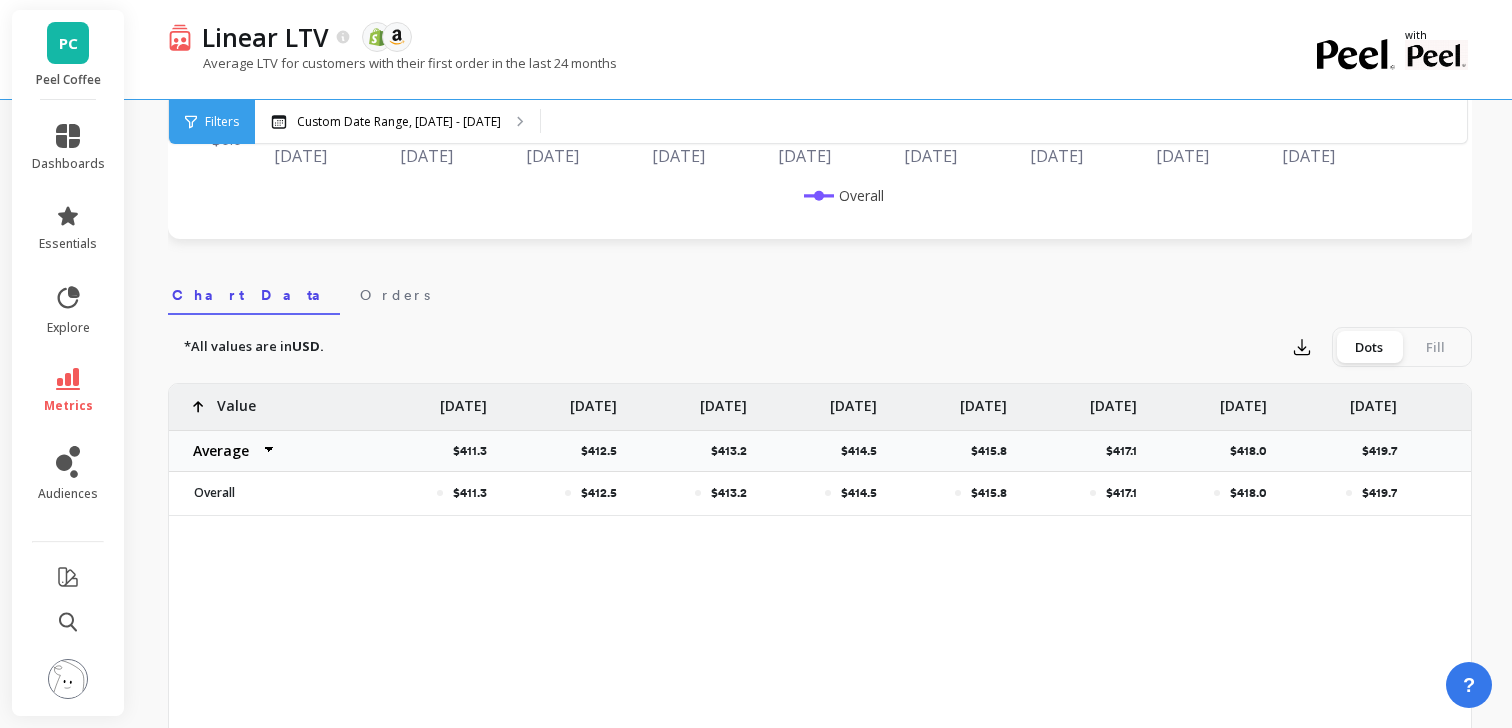 scroll, scrollTop: 0, scrollLeft: 0, axis: both 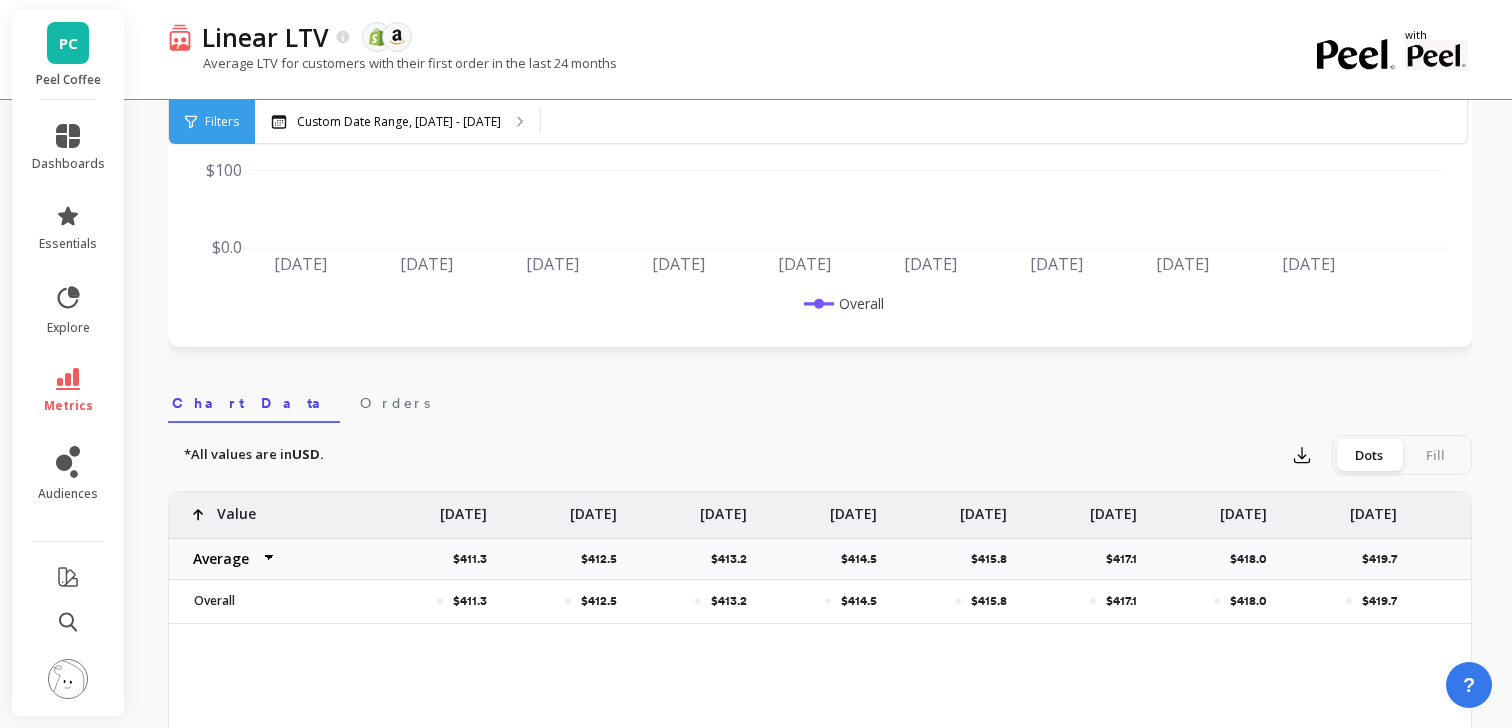 click on "*All values are in  USD. Export Dots Fill $411.3 $412.5 $413.2 $414.5 $415.8 $417.1 $418.0 $419.7 $421.7 $423.5 Value Average Sum Max Min [DATE]   $411.3 [DATE]   $412.5 [DATE]   $413.2 [DATE]   $414.5 [DATE]   $415.8 [DATE]   $417.1 [DATE]   $418.0 [DATE]   $419.7 [DATE]   $421.7 [DATE]   $423.5 Overall Overall Values are 30%  above  avg. Values are 30%  below  avg." at bounding box center [820, 793] 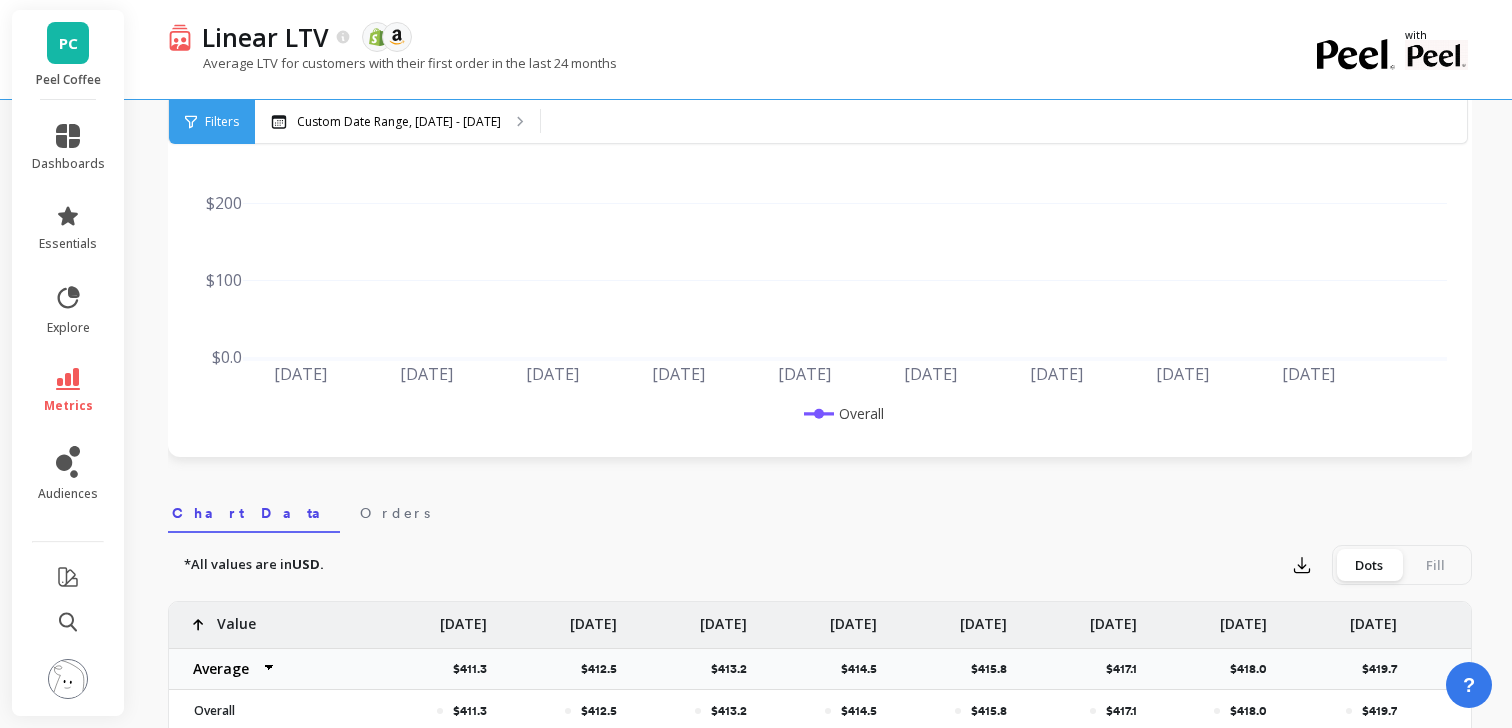 scroll, scrollTop: 0, scrollLeft: 0, axis: both 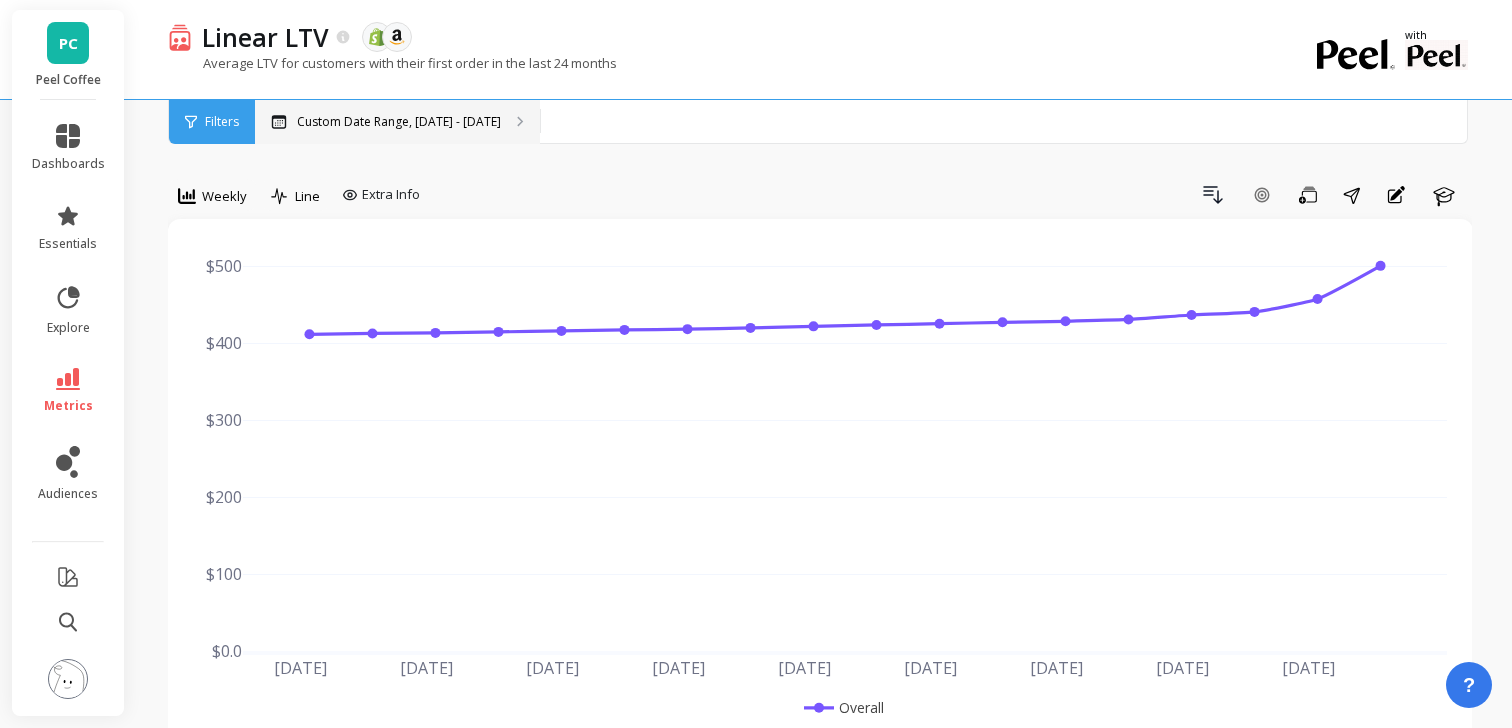 click on "Custom Date Range,  [DATE] - [DATE]" at bounding box center (397, 122) 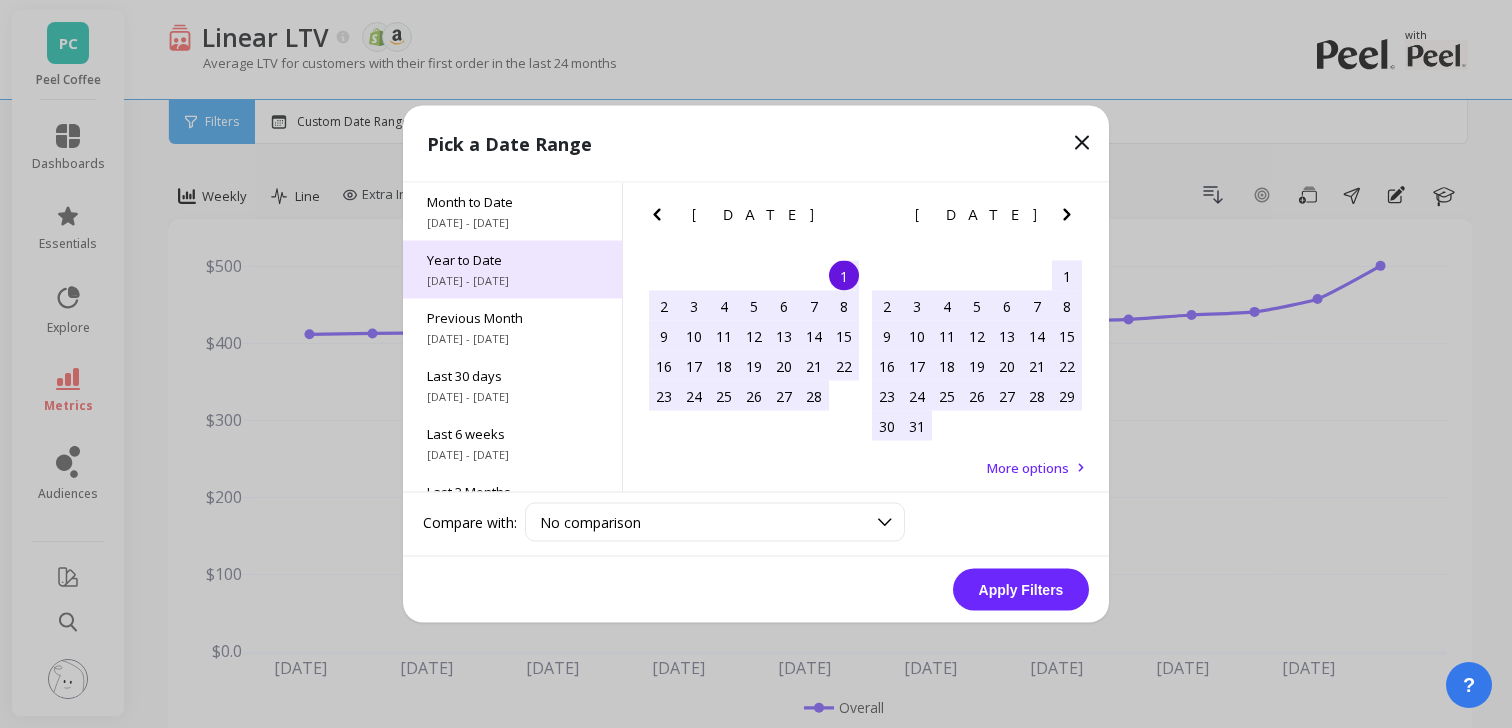click on "[DATE] - [DATE]" at bounding box center [512, 281] 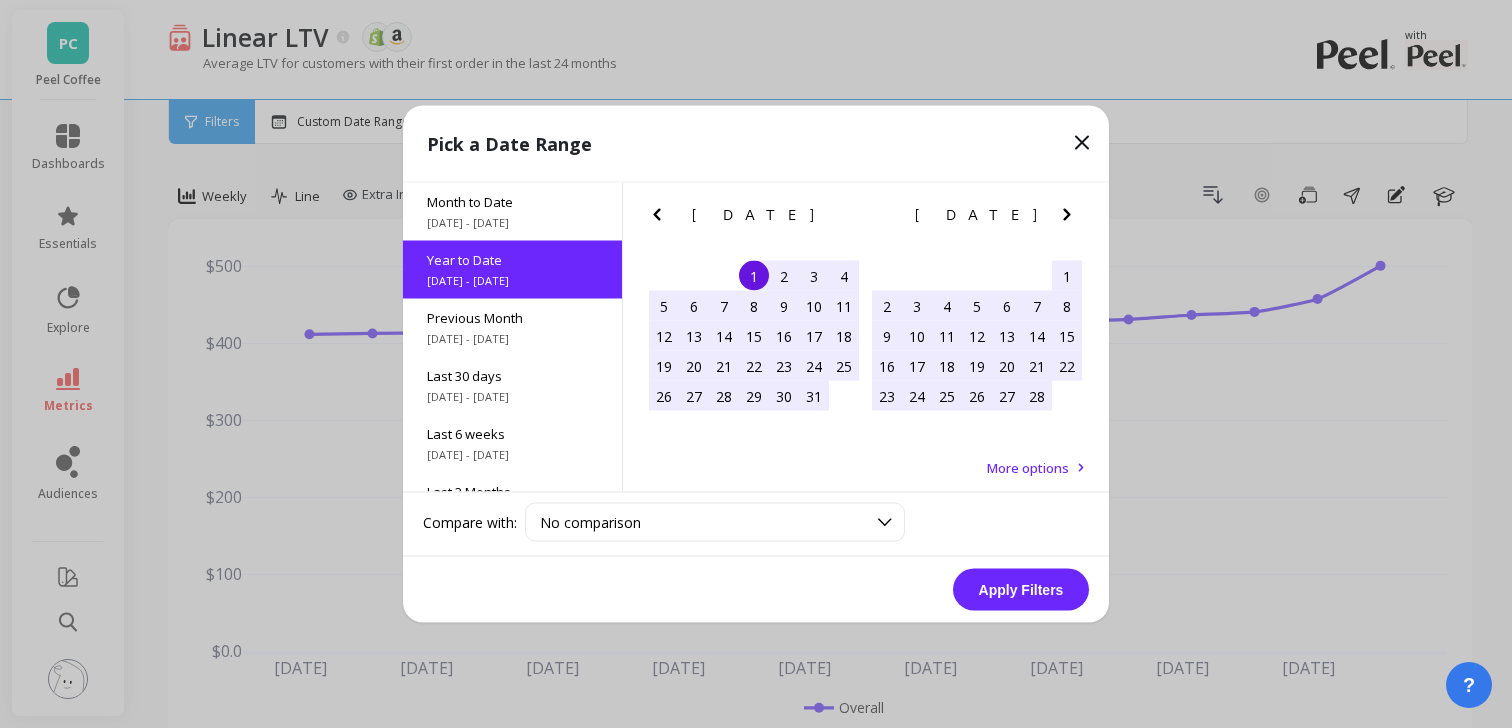 click on "Apply Filters" at bounding box center [1021, 590] 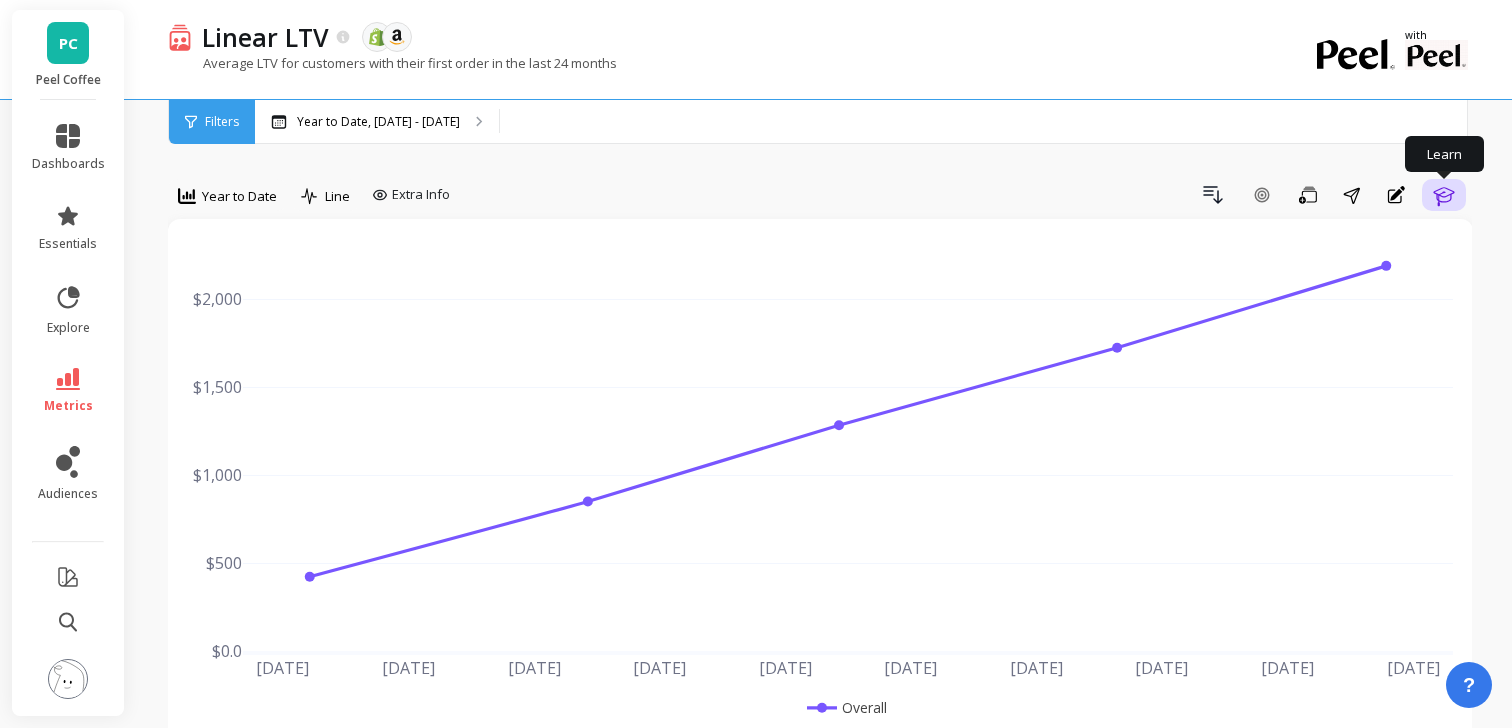 click 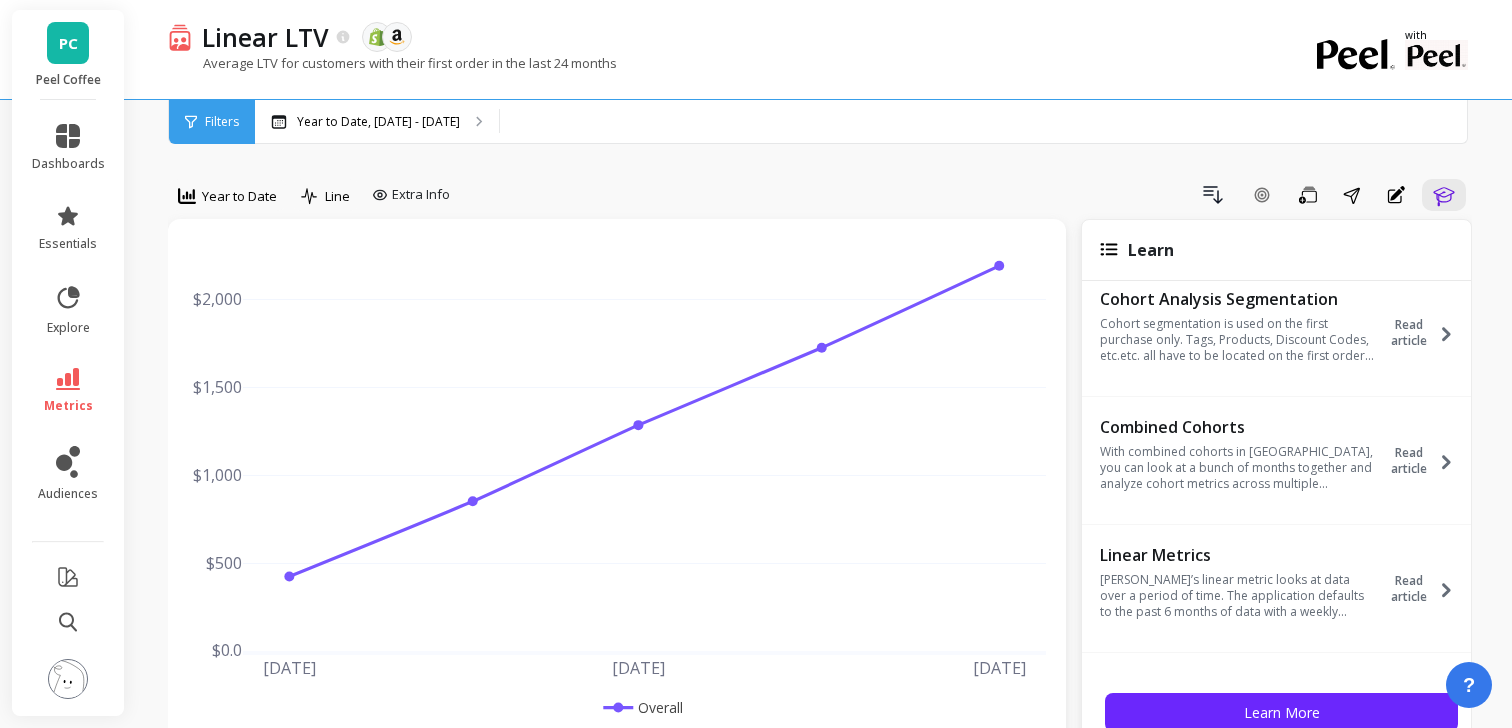 scroll, scrollTop: 251, scrollLeft: 0, axis: vertical 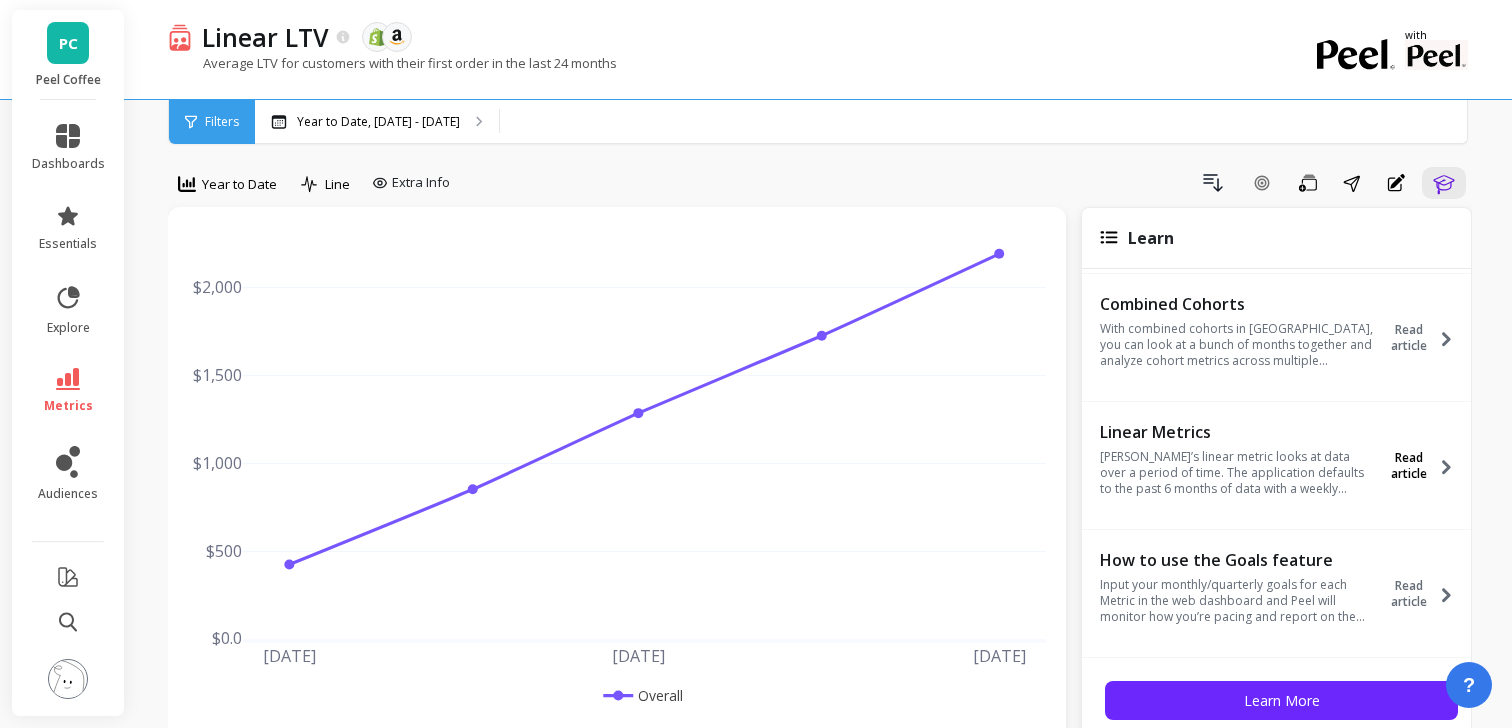 click 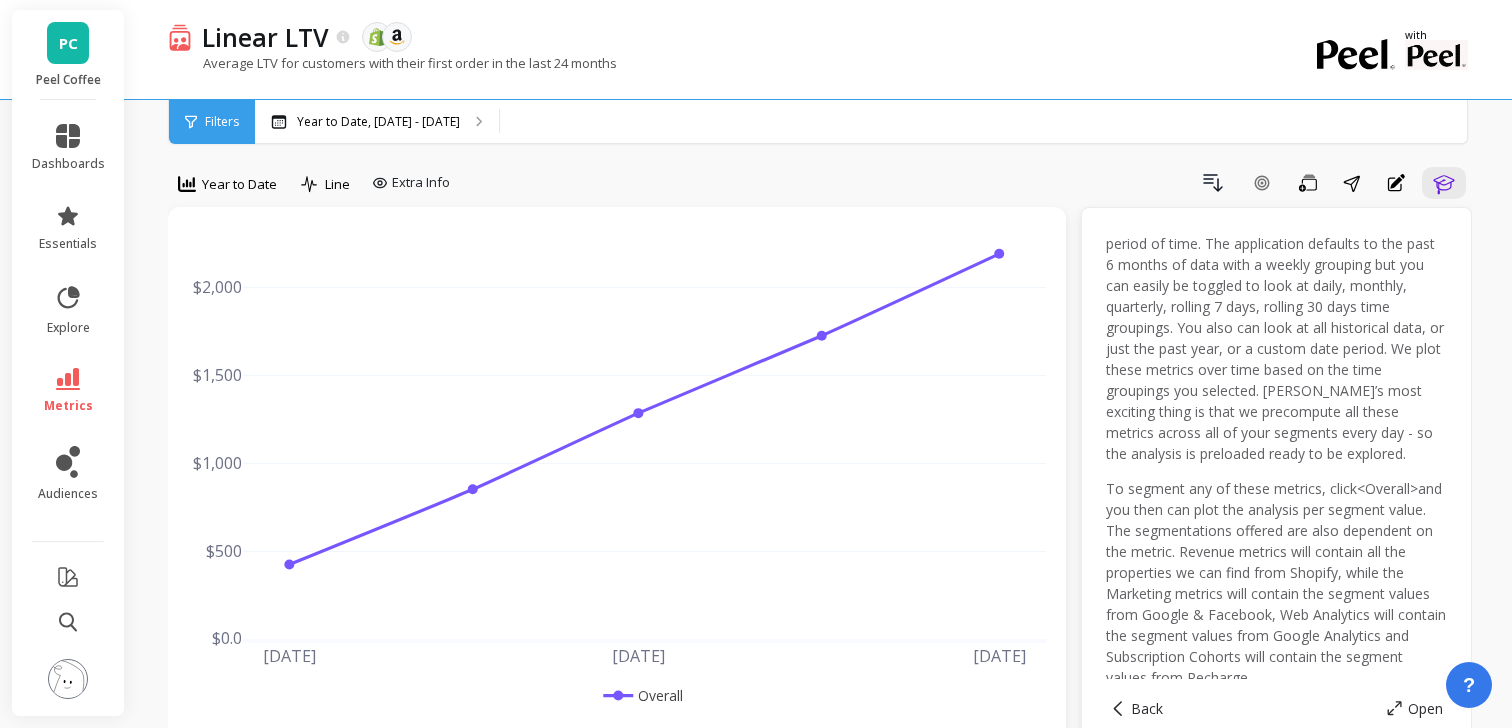 scroll, scrollTop: 61, scrollLeft: 0, axis: vertical 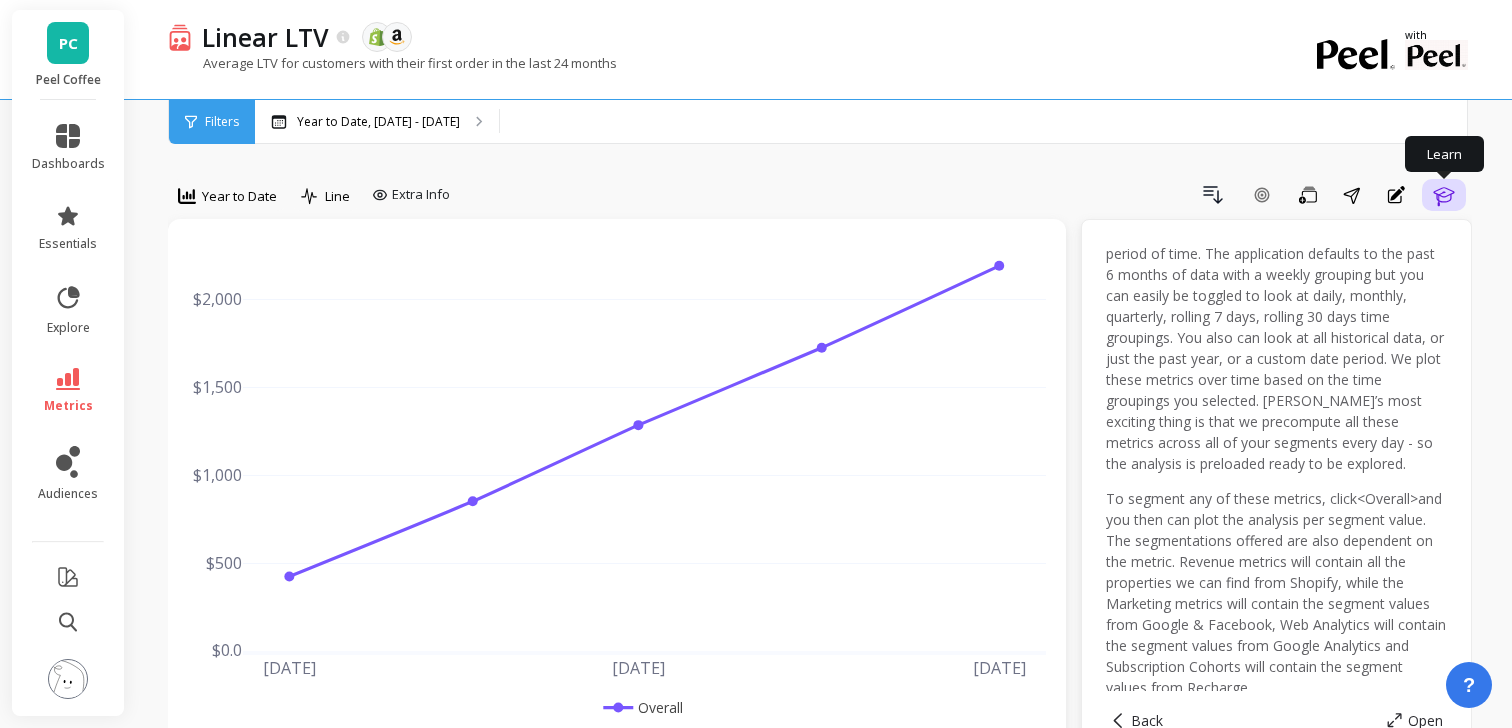 click 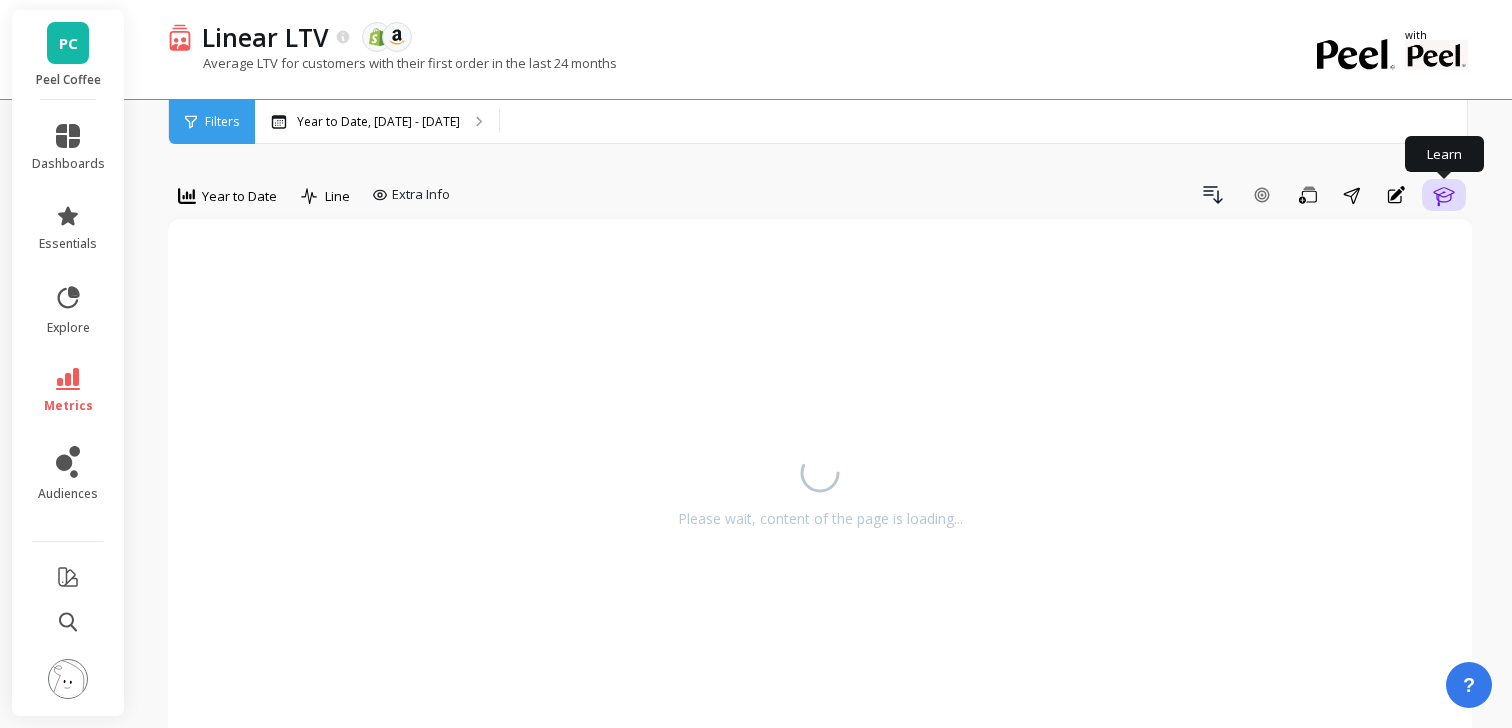 scroll, scrollTop: 0, scrollLeft: 0, axis: both 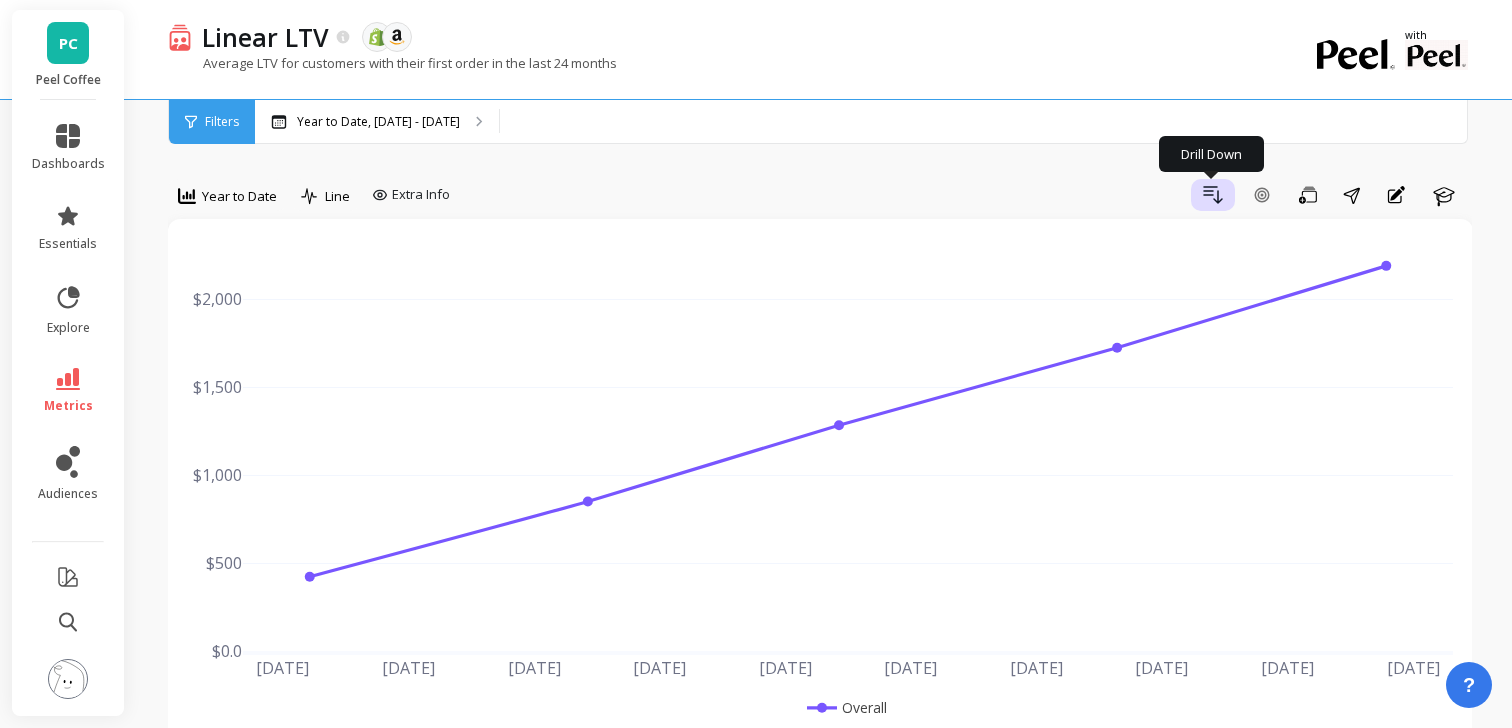 click 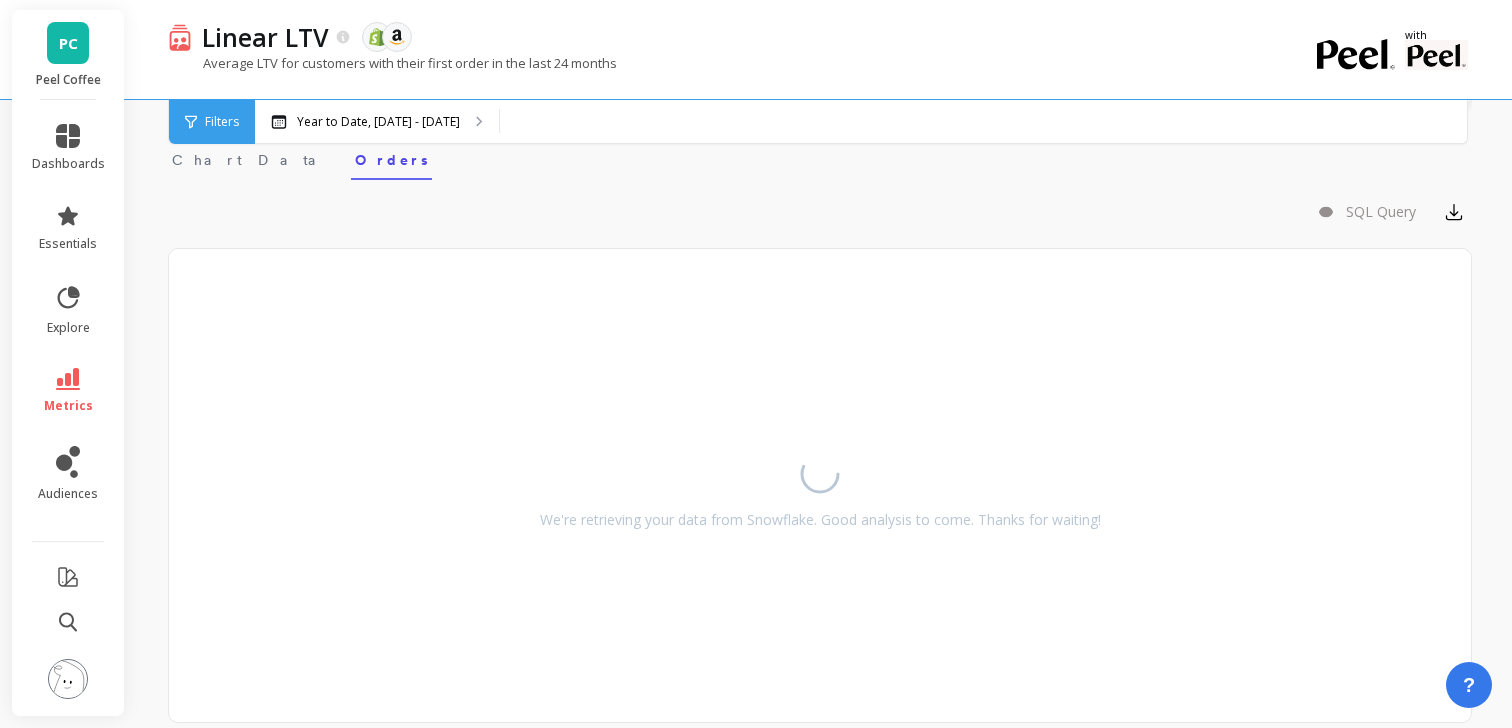 scroll, scrollTop: 738, scrollLeft: 0, axis: vertical 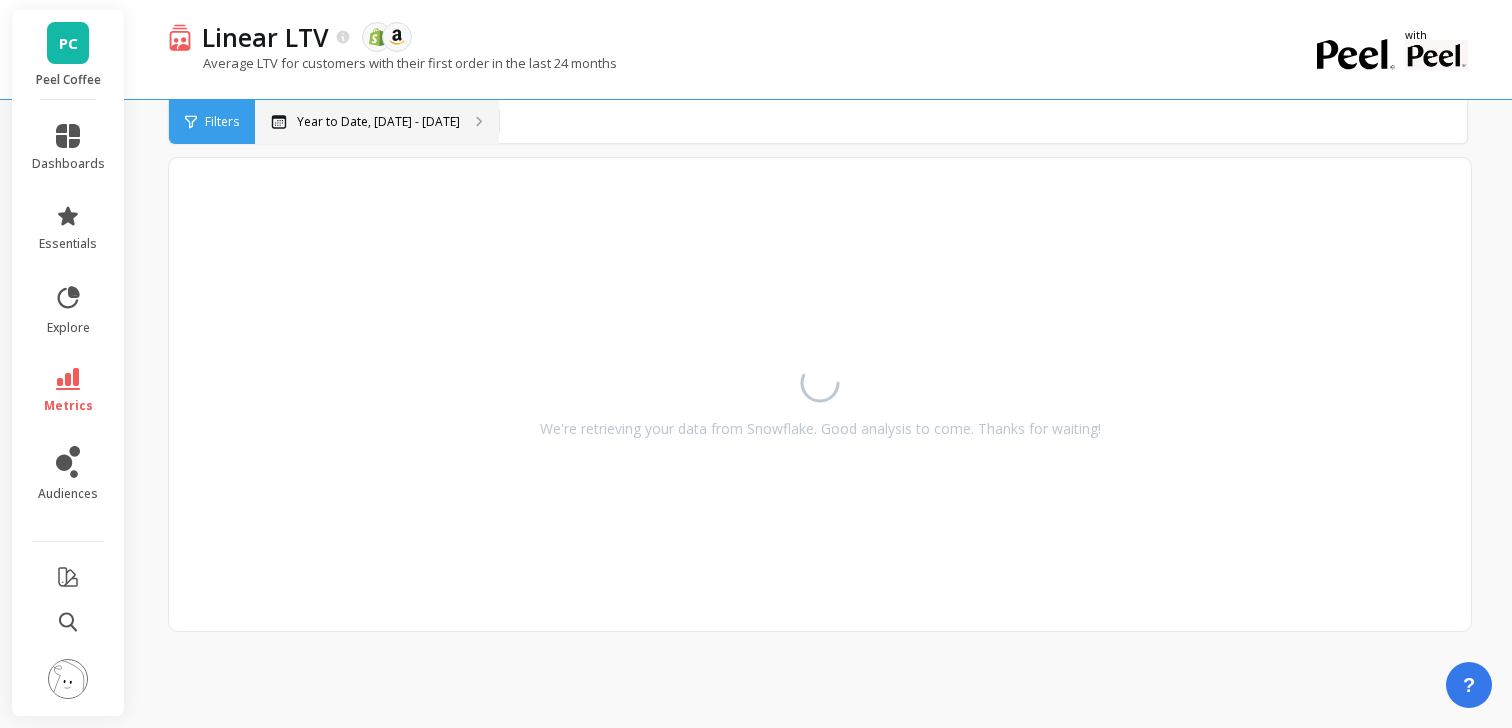 click on "Year to Date,  [DATE] - [DATE]" at bounding box center [377, 122] 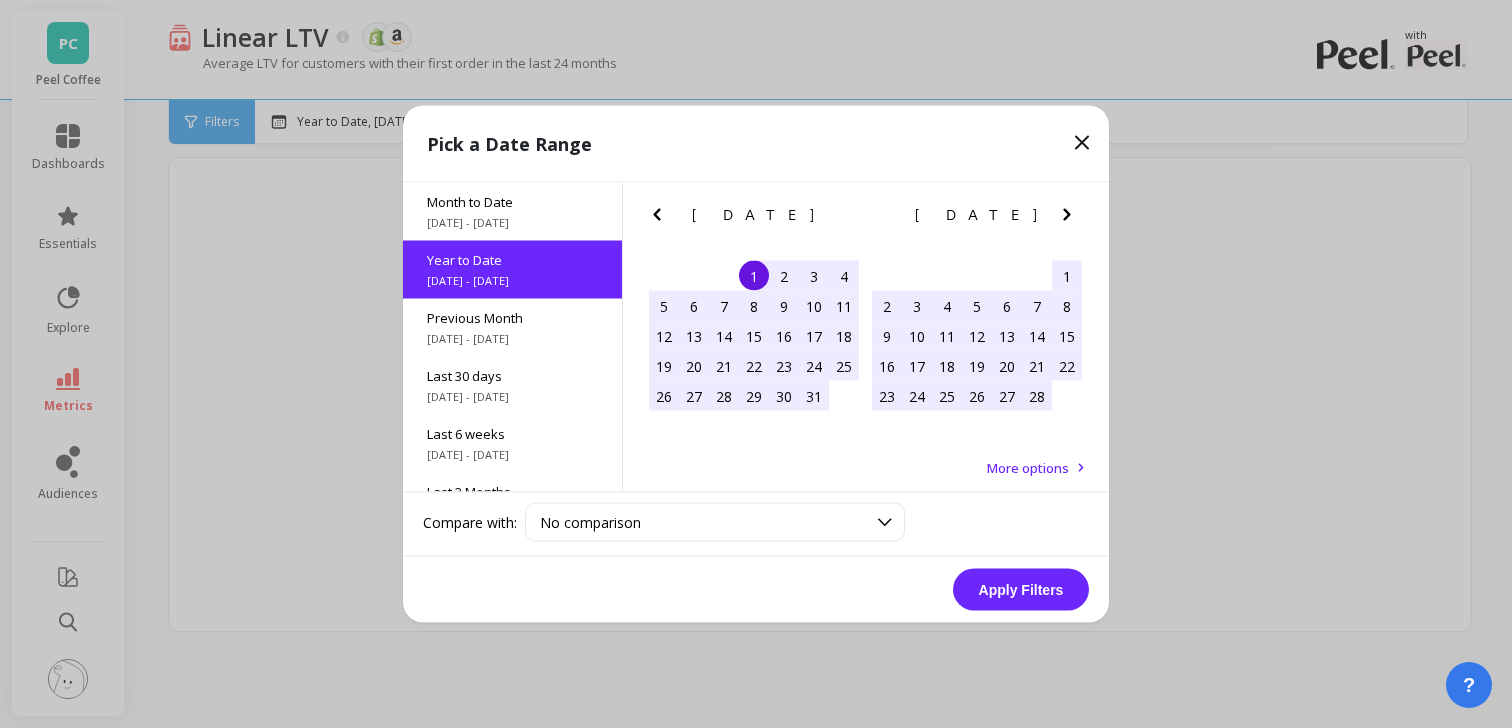 click 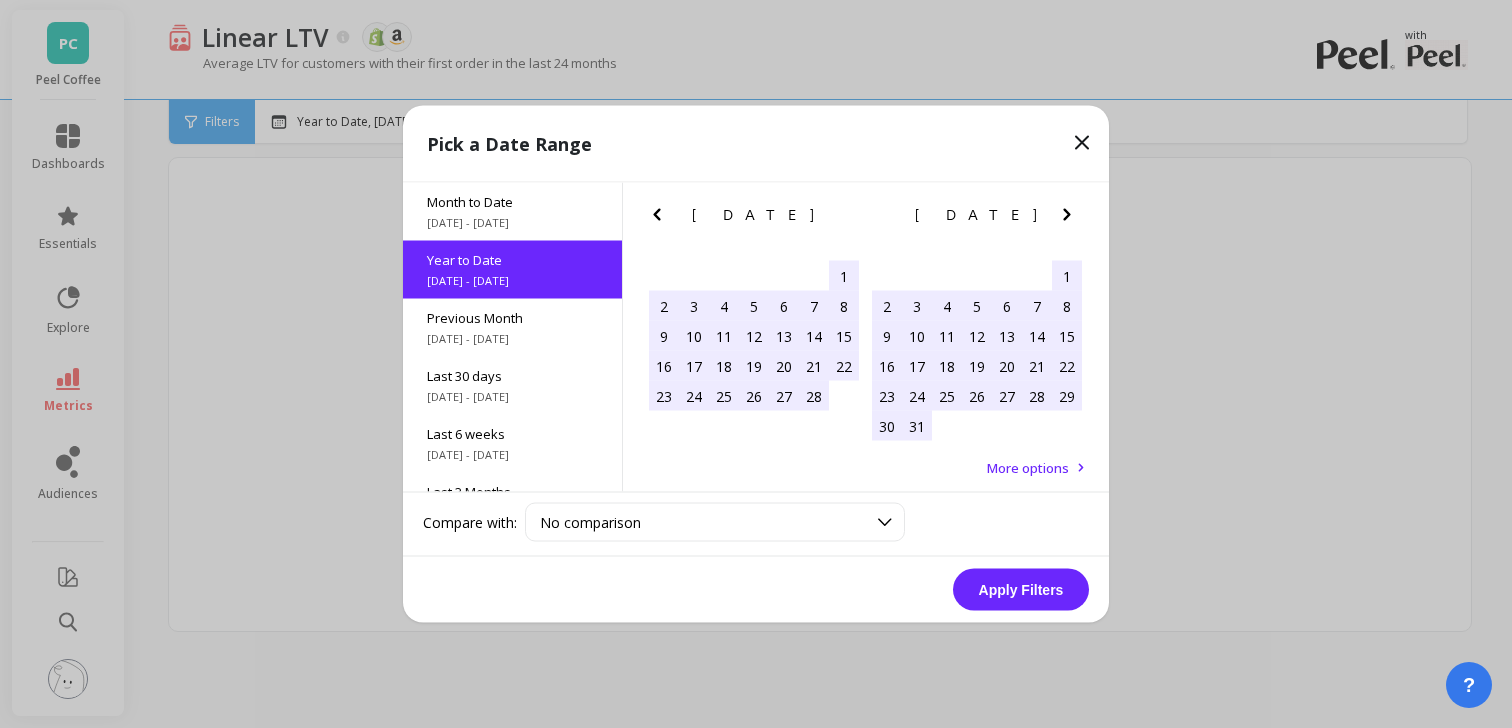 click 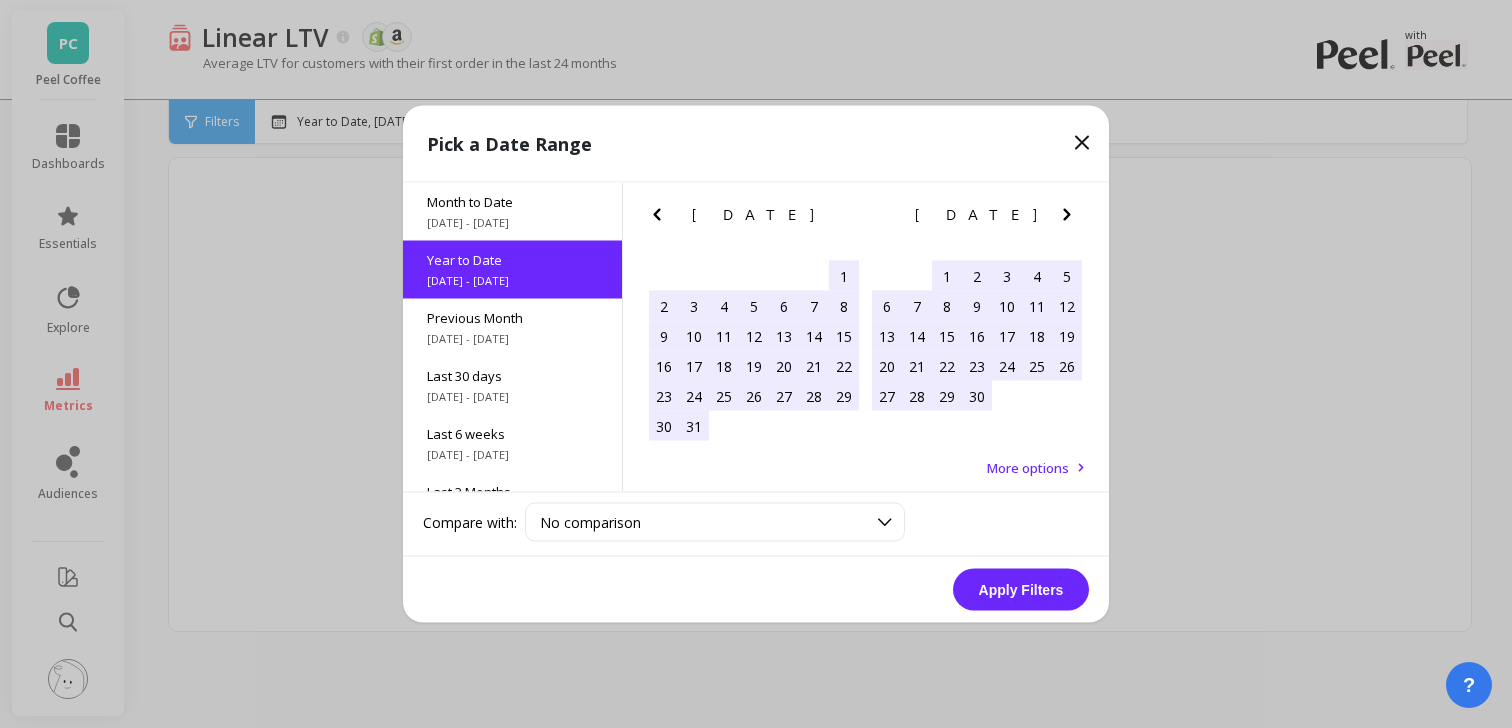 click 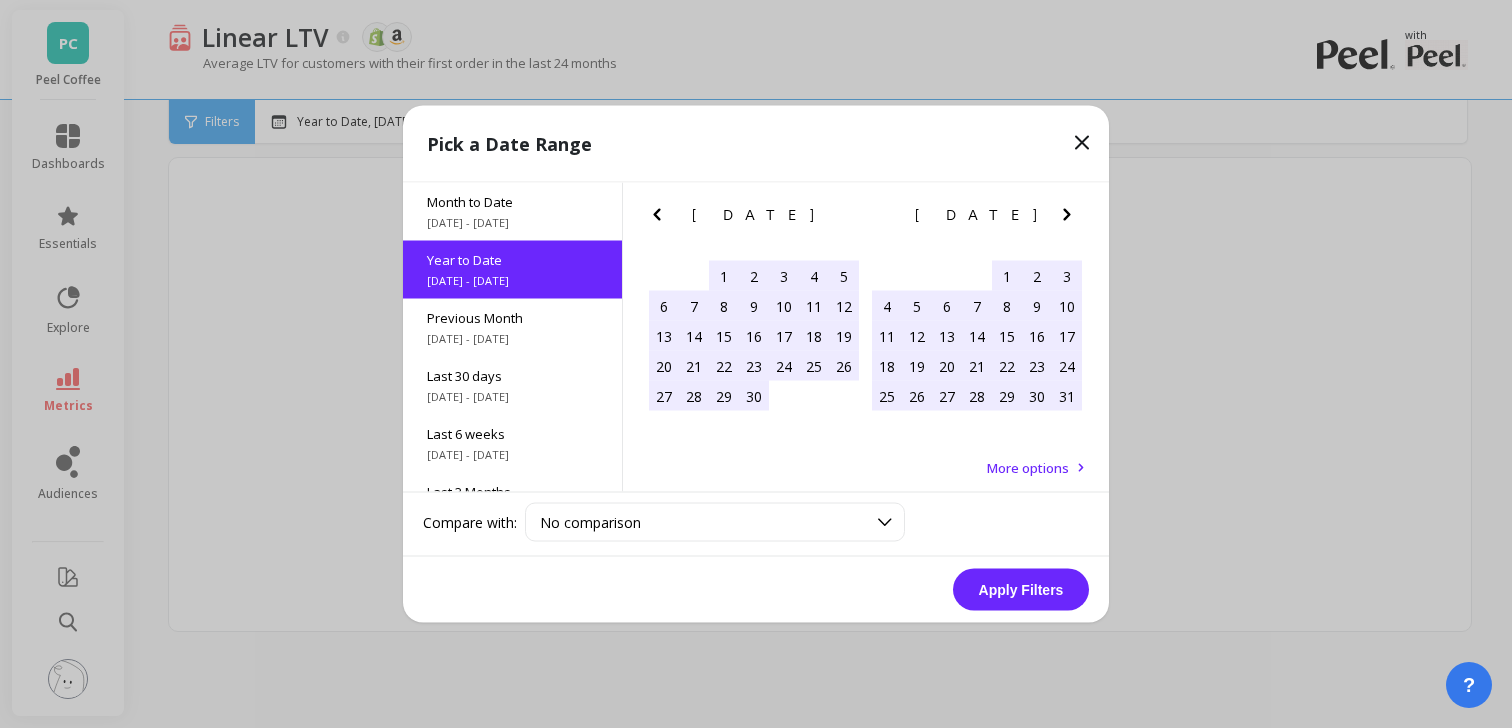 click 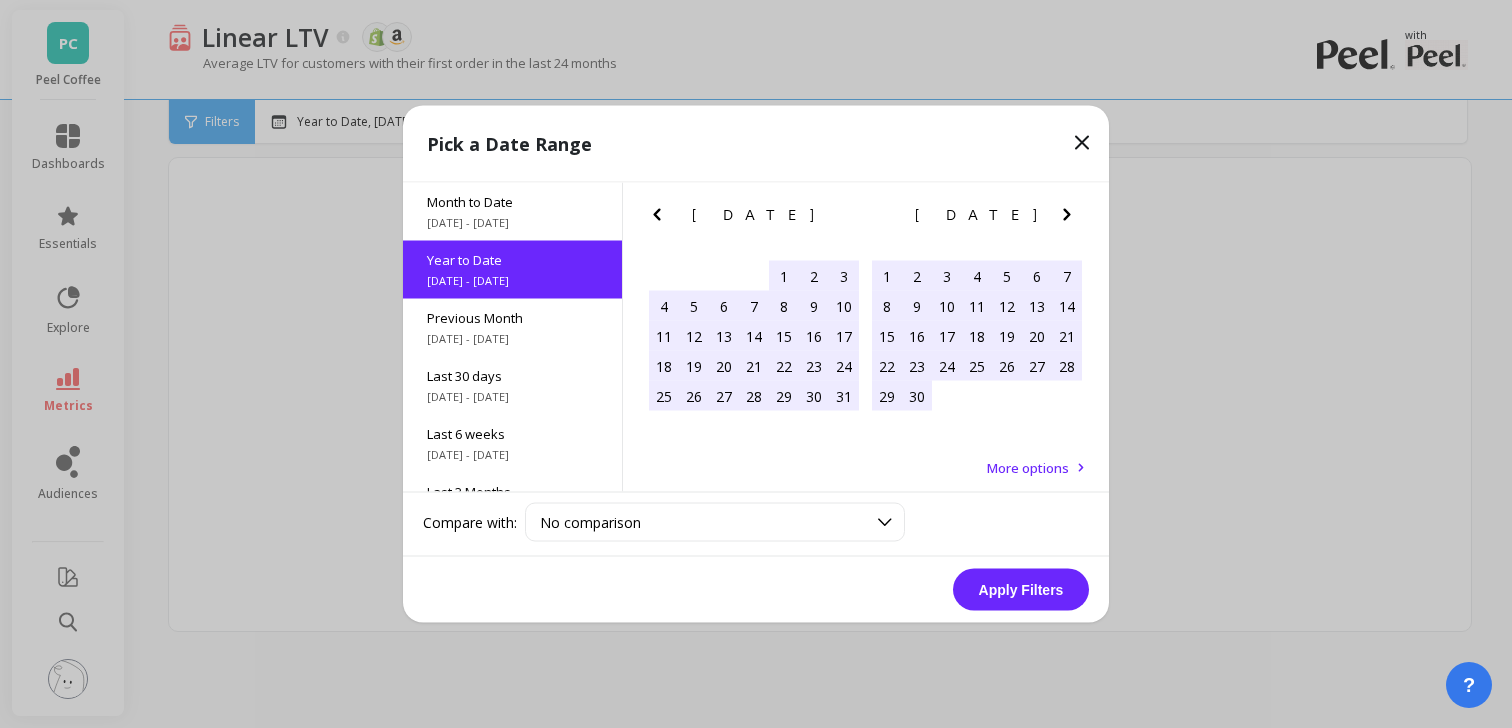 click 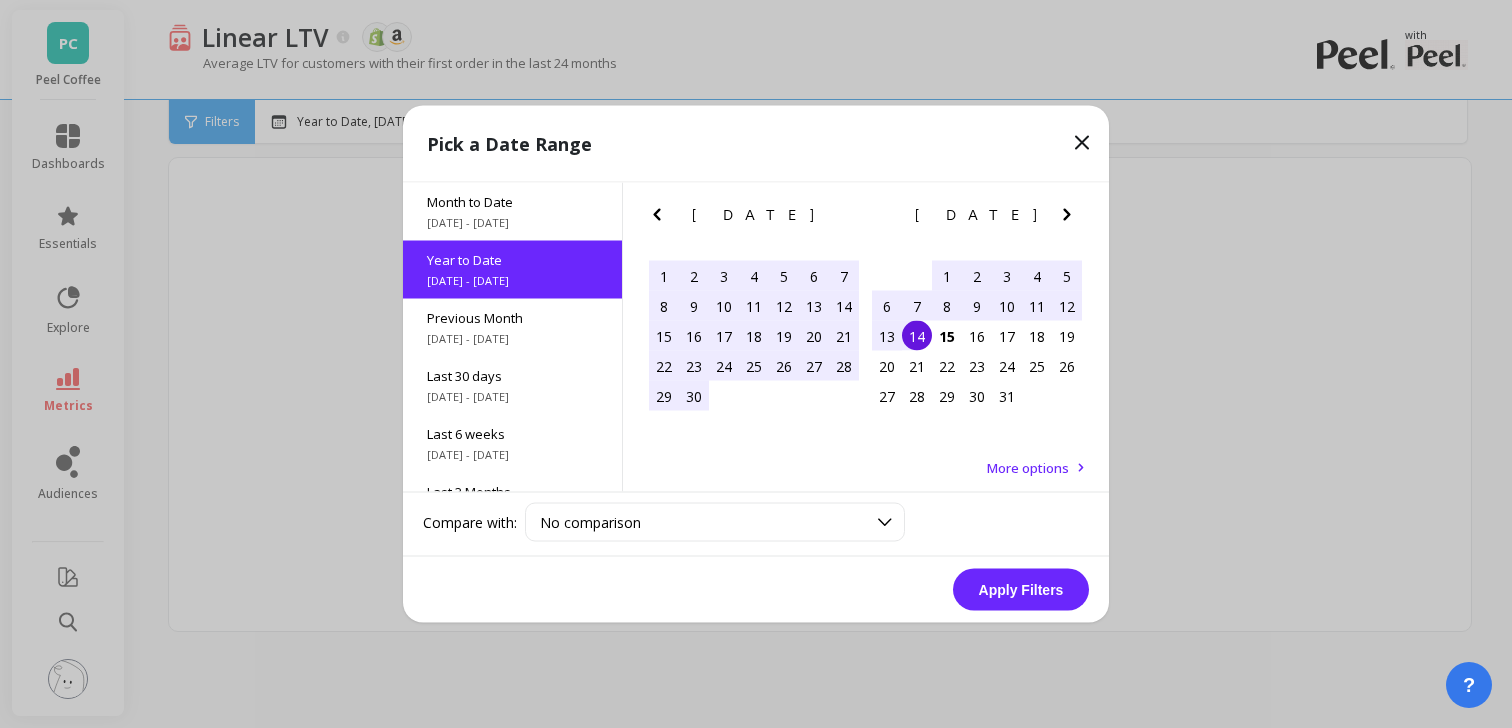 click 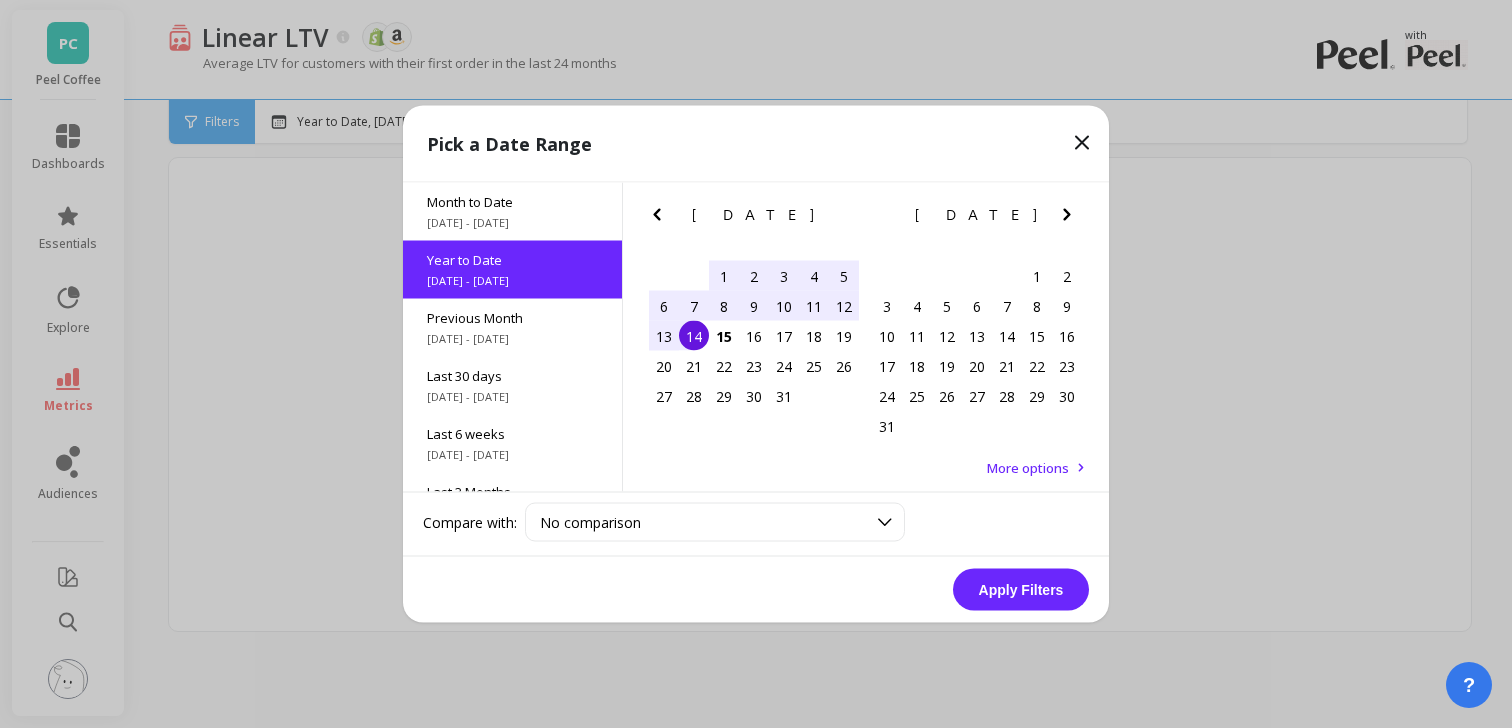 click 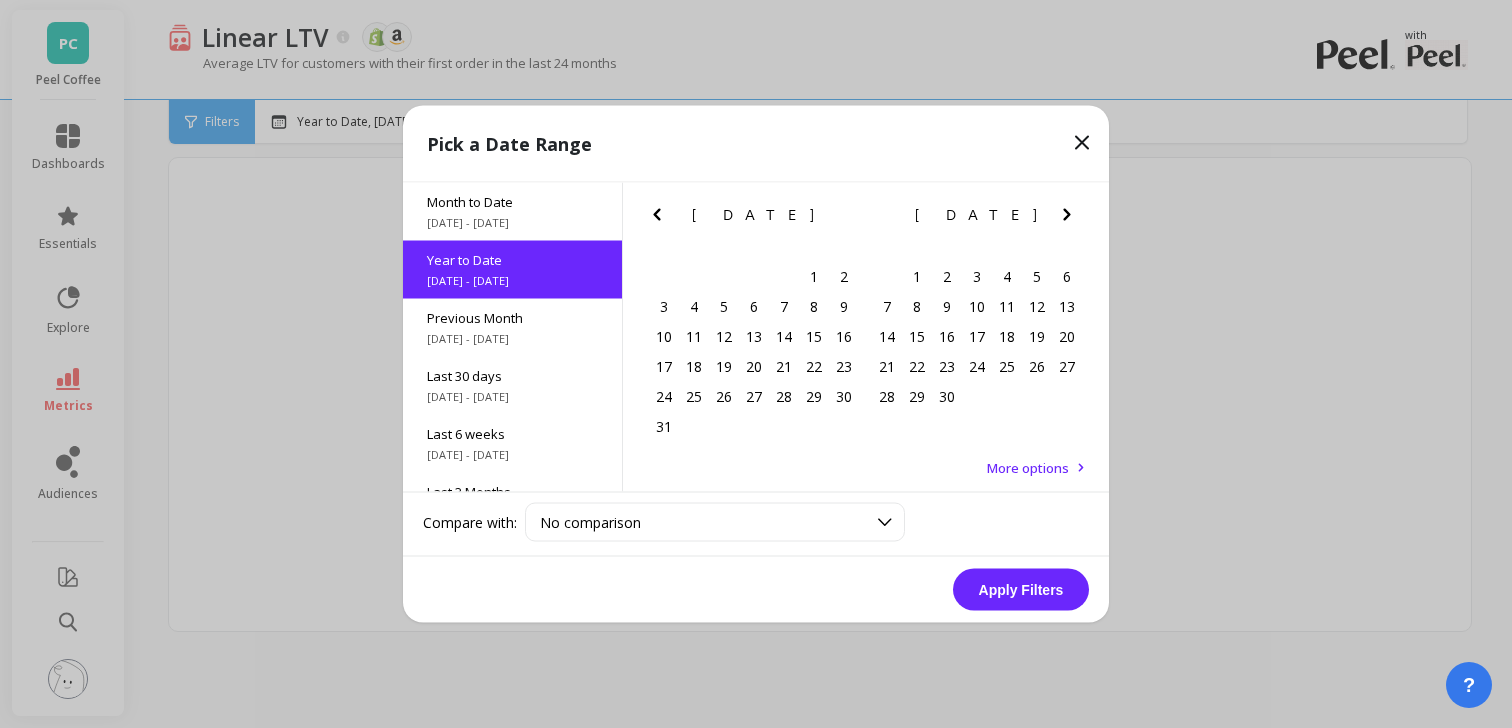 click 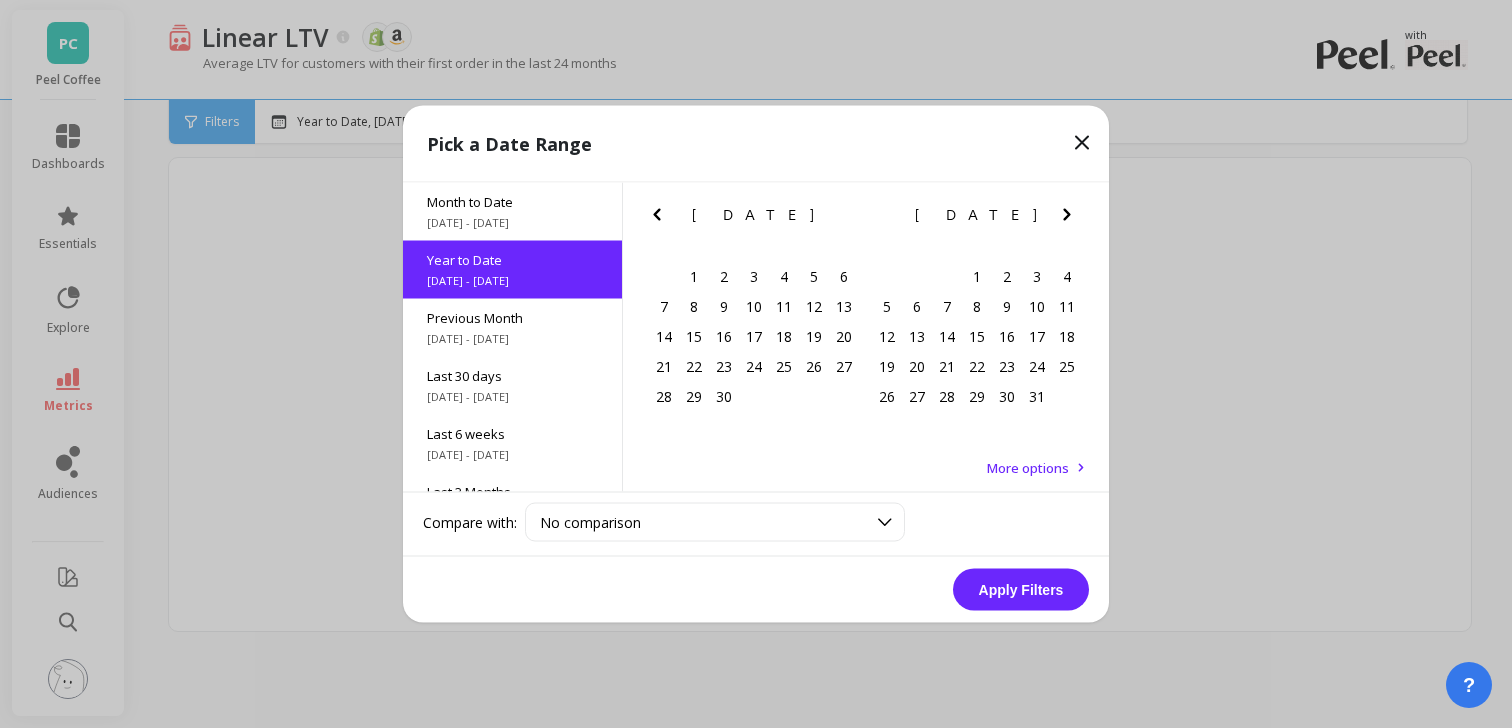 click 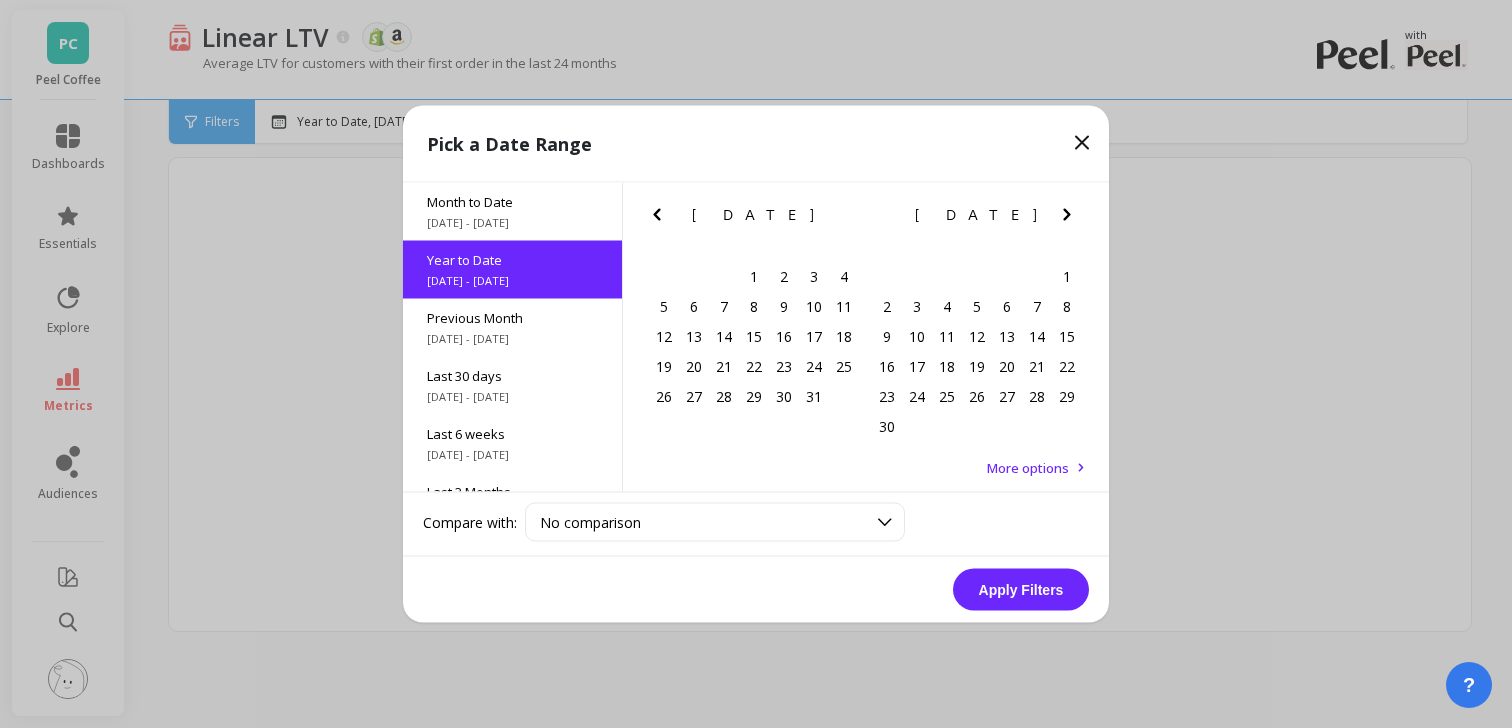 click 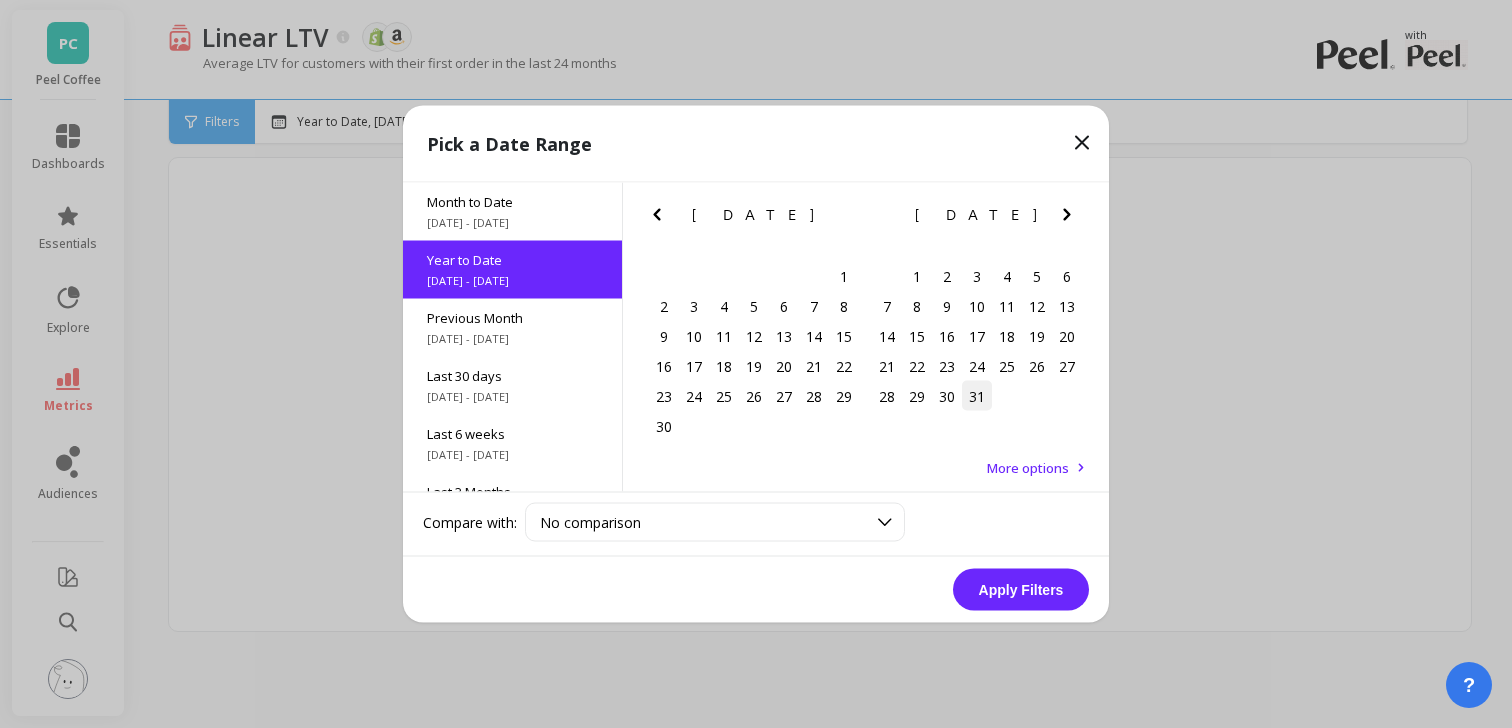 click on "31" at bounding box center (977, 396) 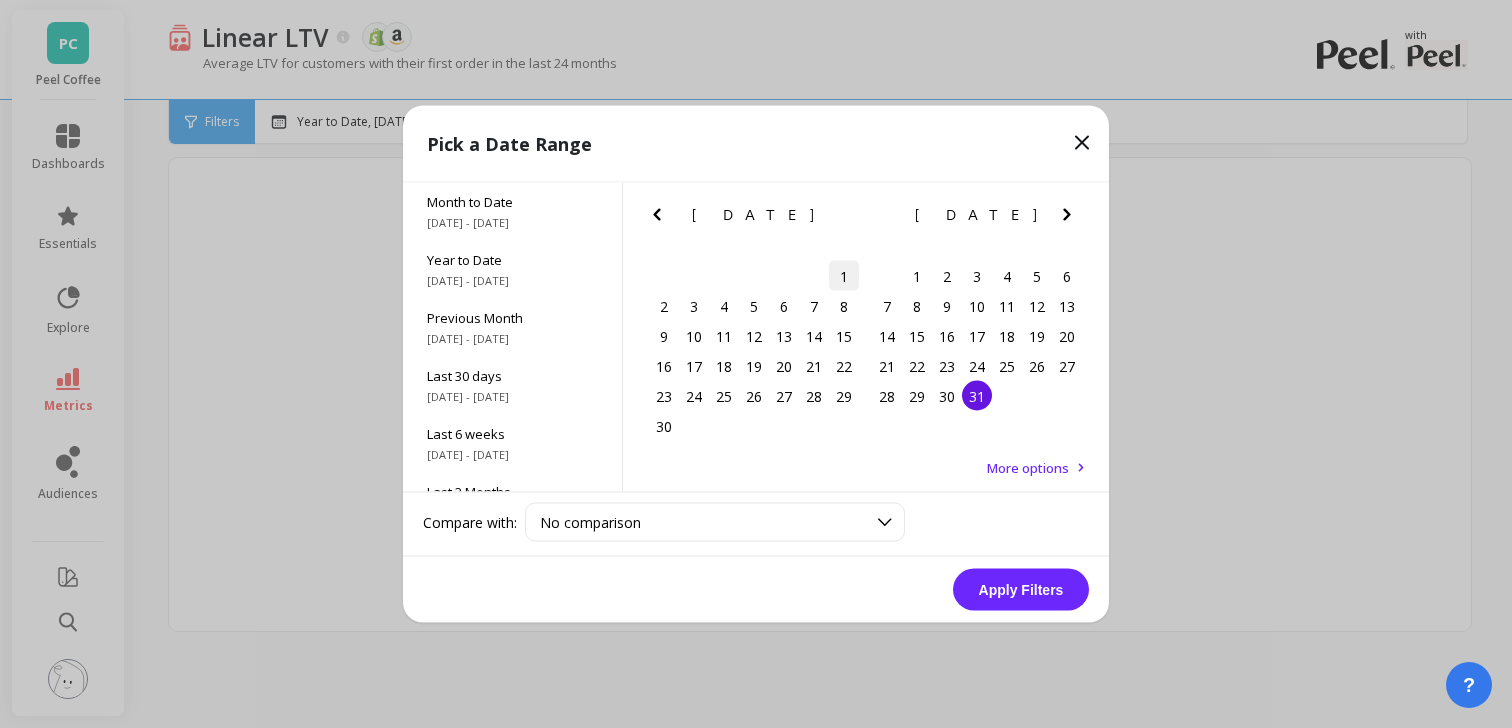 click on "1" at bounding box center (844, 276) 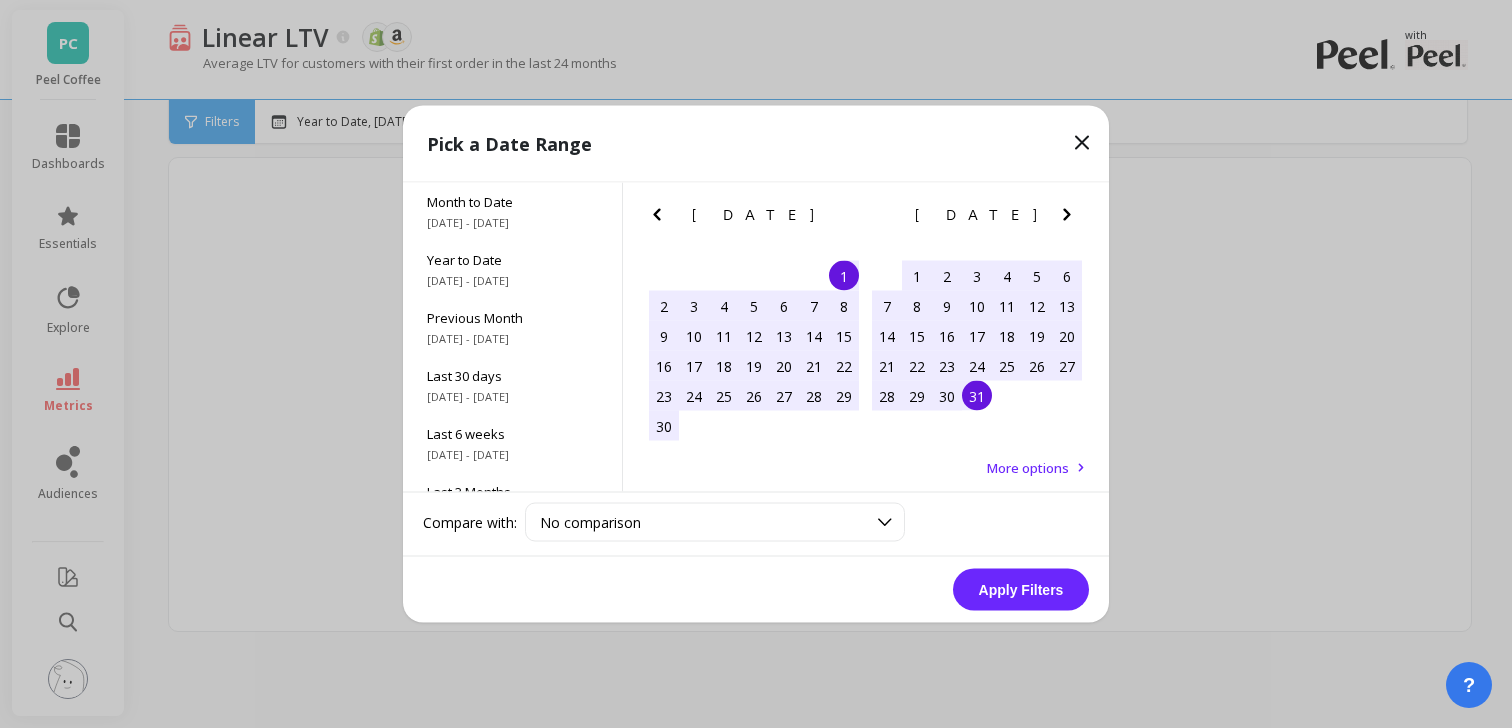 click on "31" at bounding box center [977, 396] 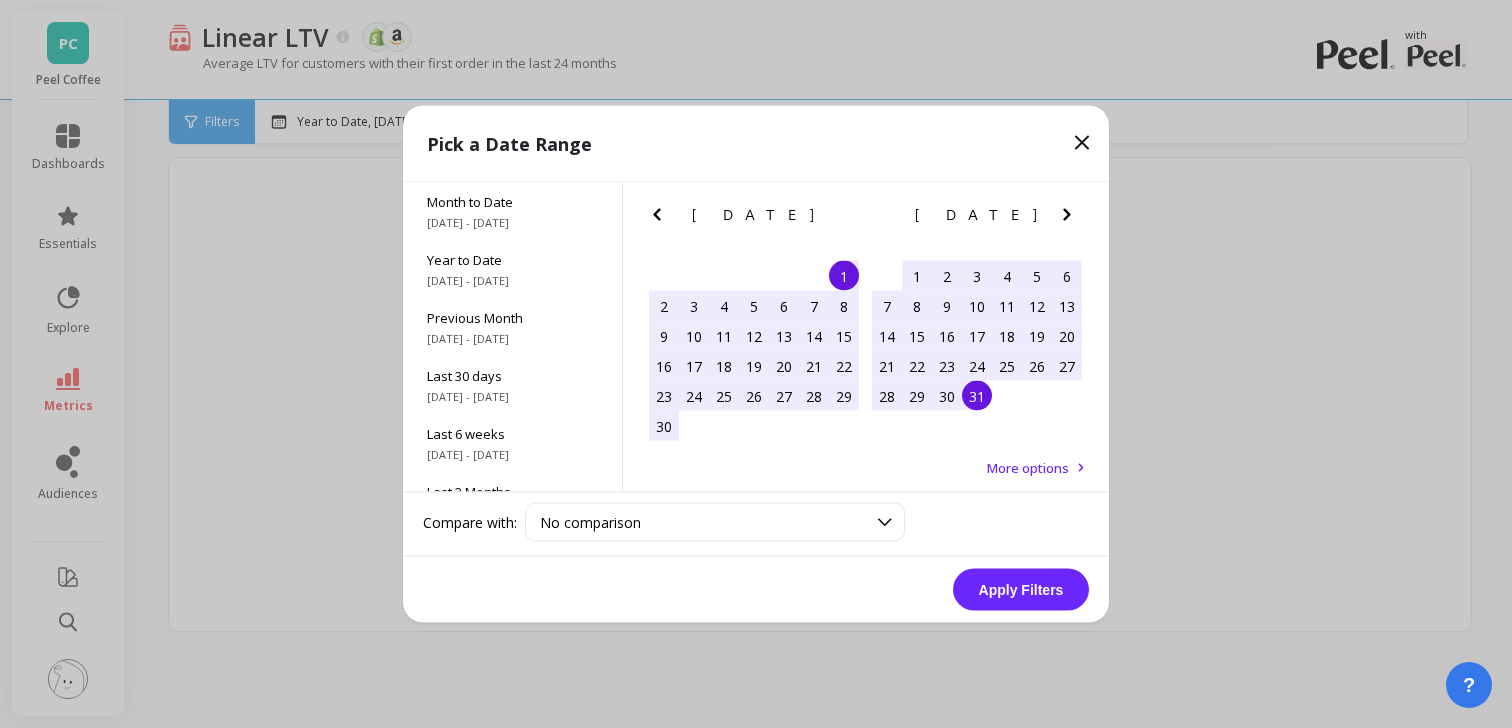 click on "Apply Filters" at bounding box center (1021, 590) 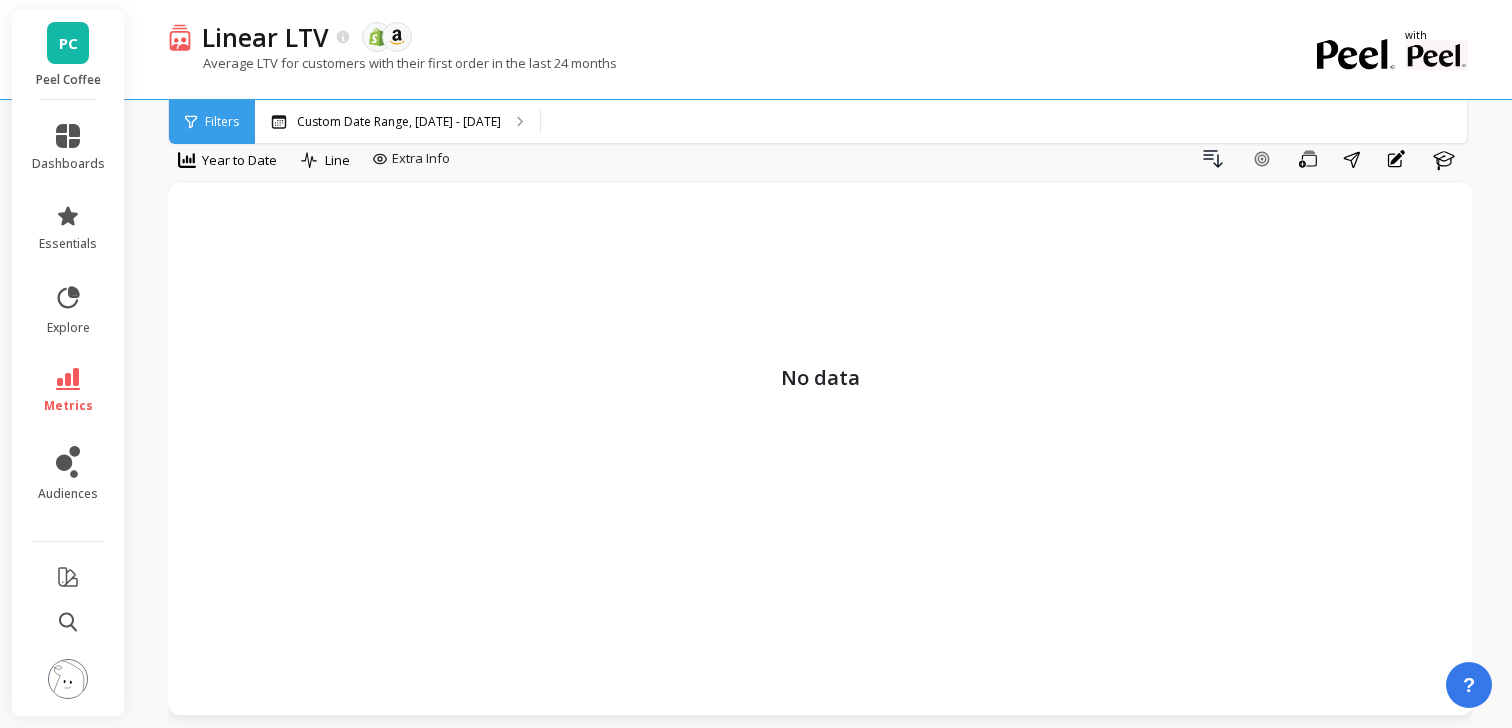 scroll, scrollTop: 0, scrollLeft: 0, axis: both 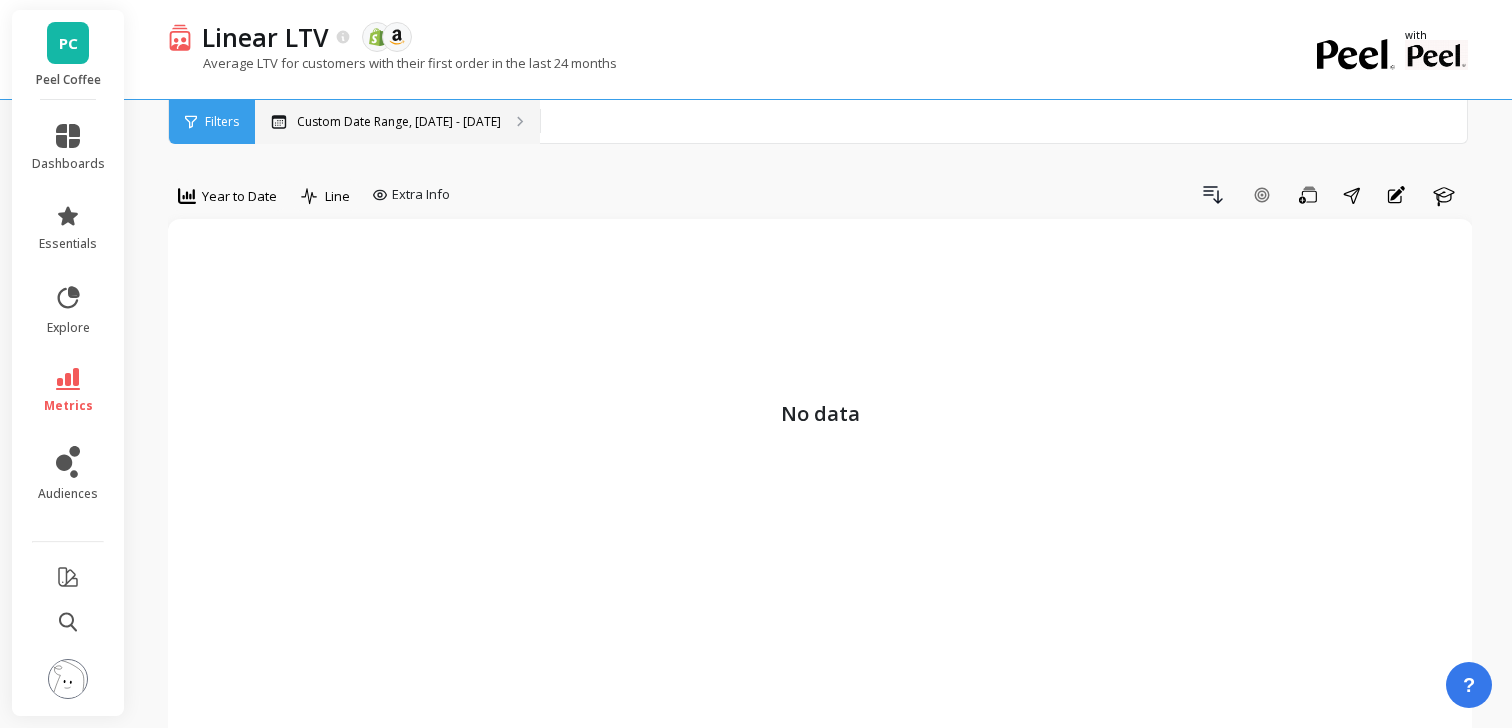 click on "Custom Date Range,  [DATE] - [DATE]" at bounding box center (399, 122) 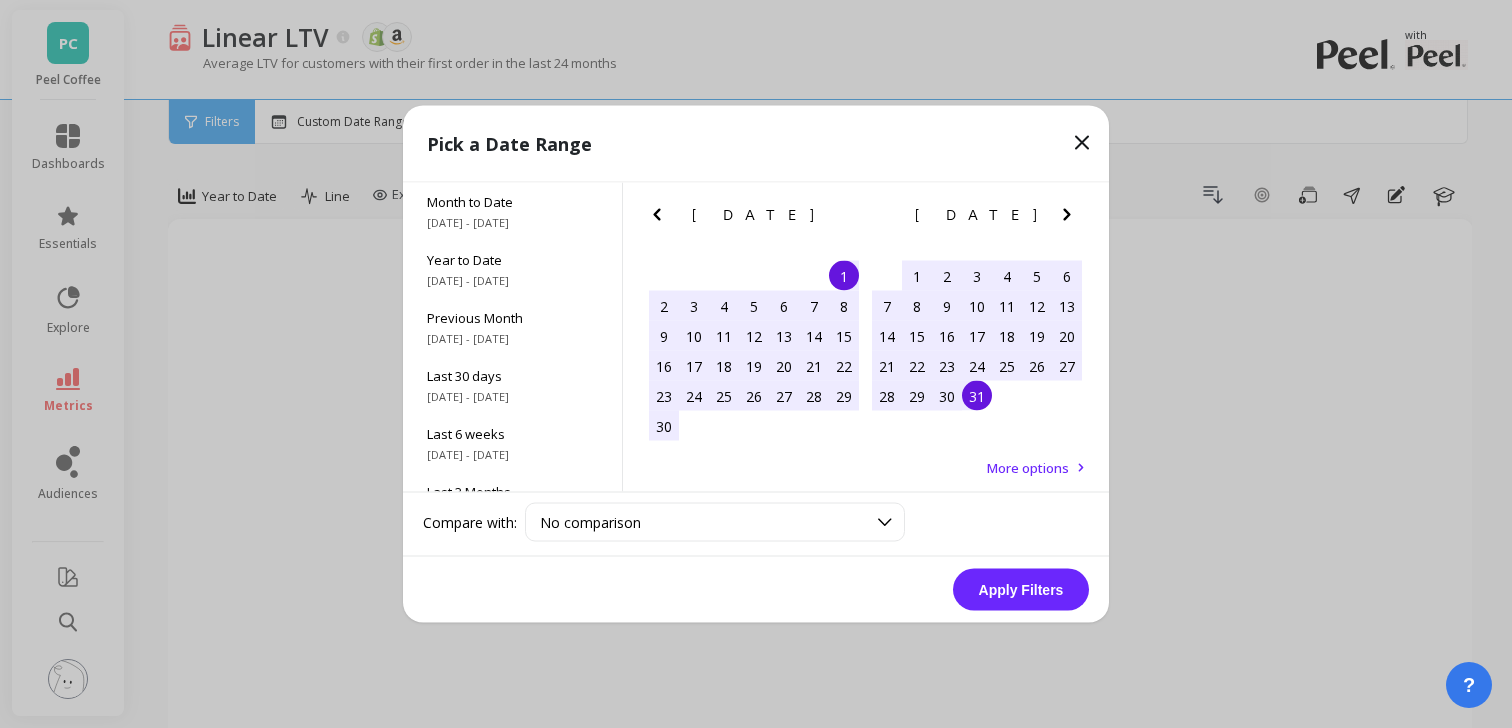 click 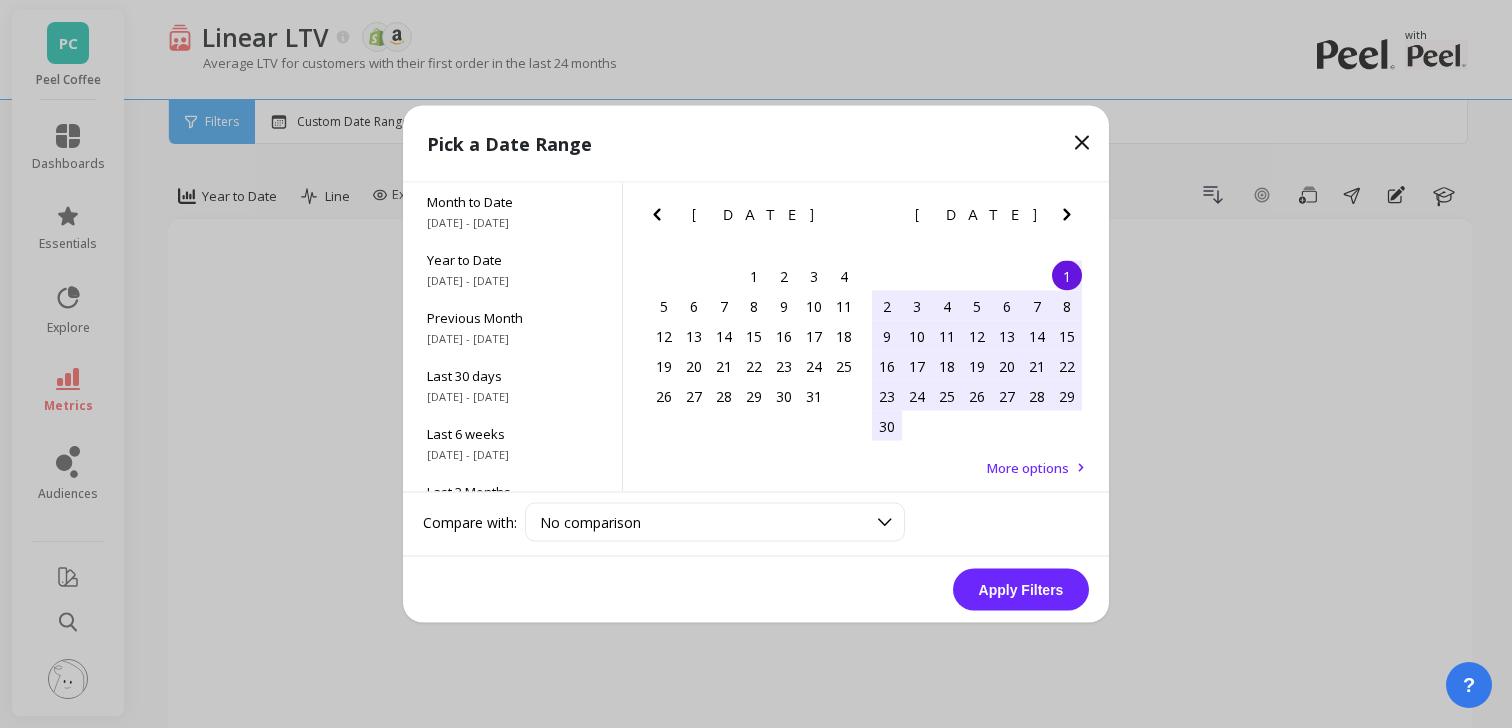 click 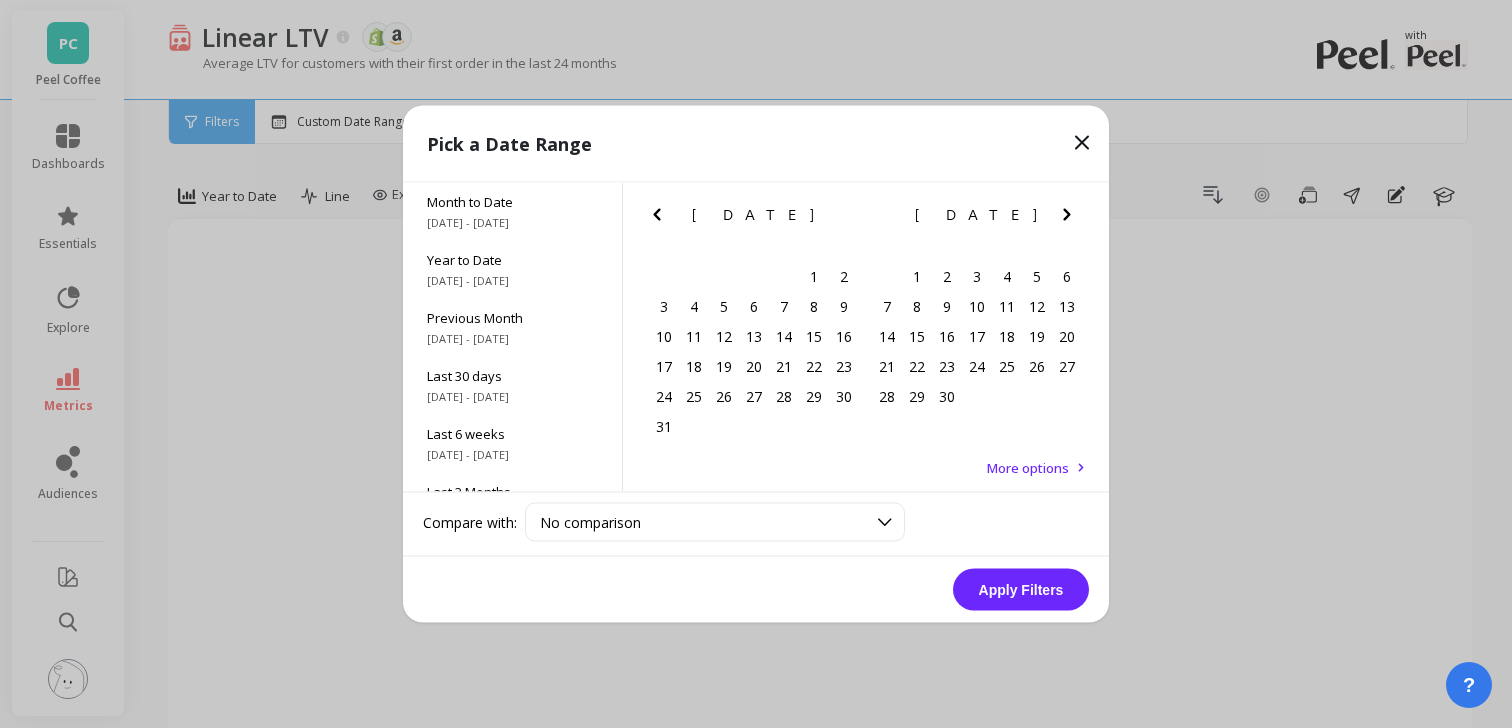 click 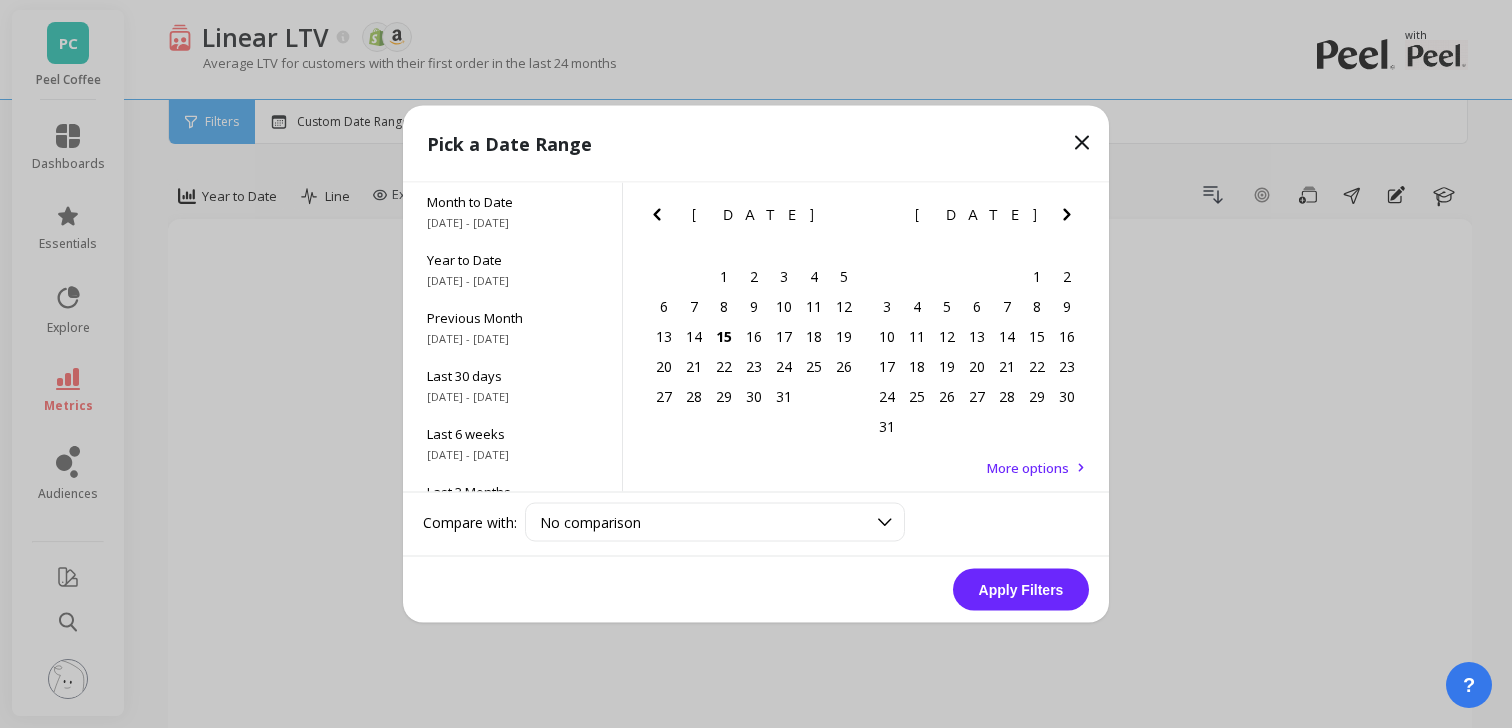 click 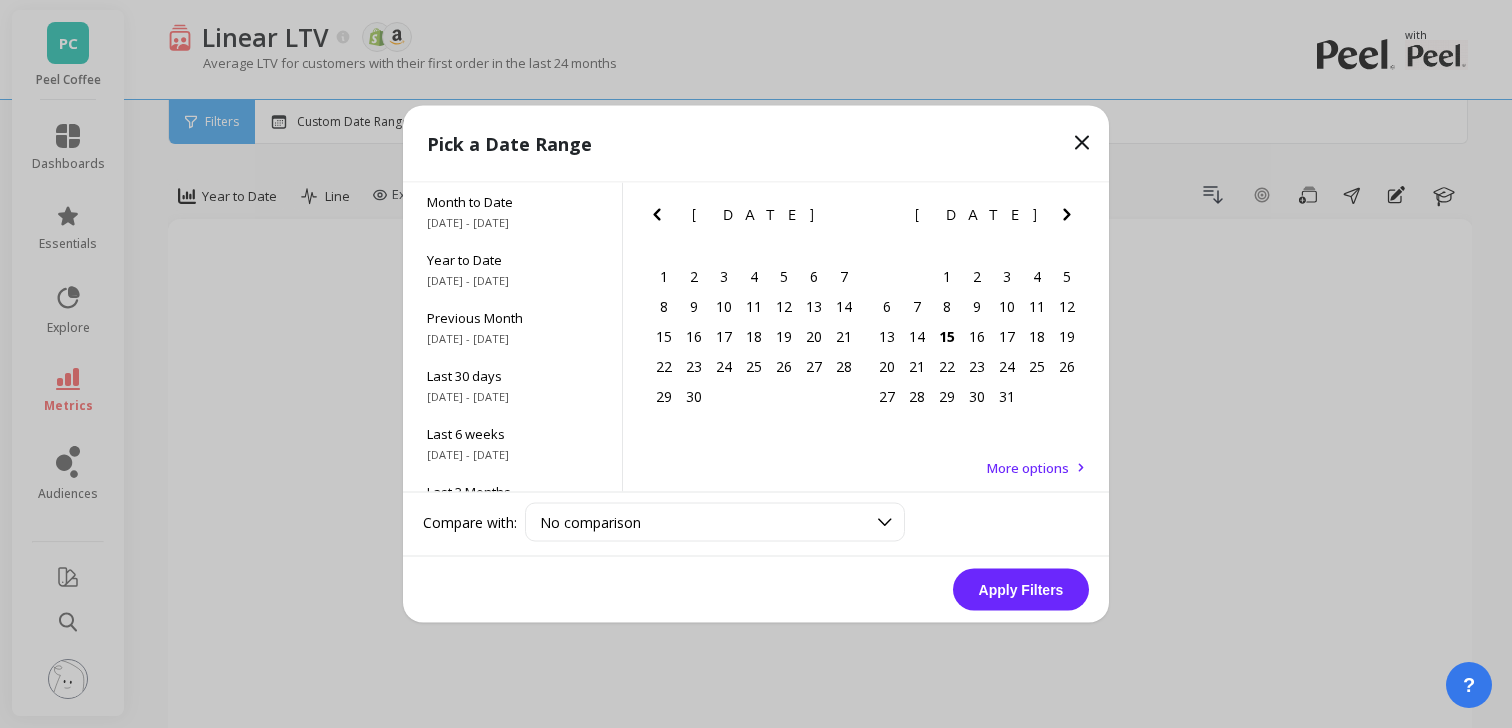 click 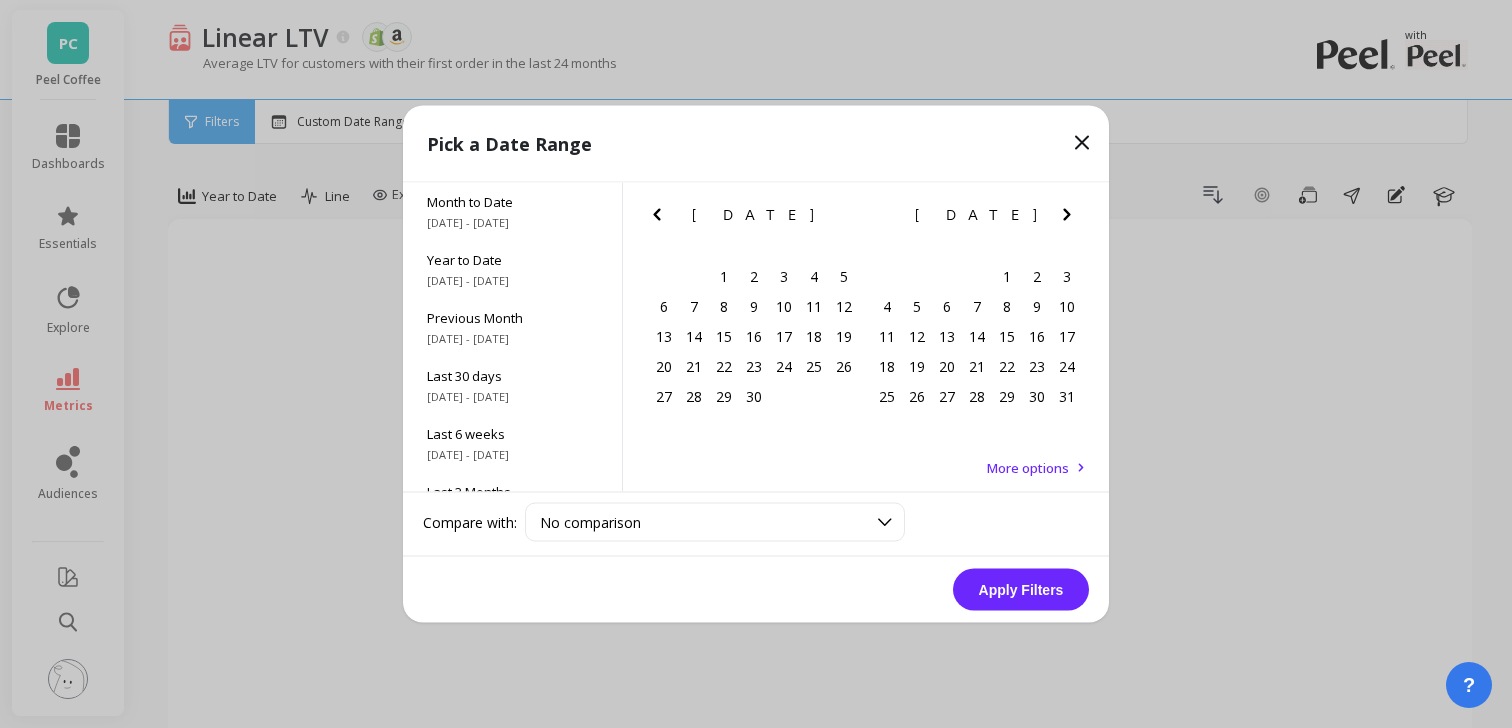 click 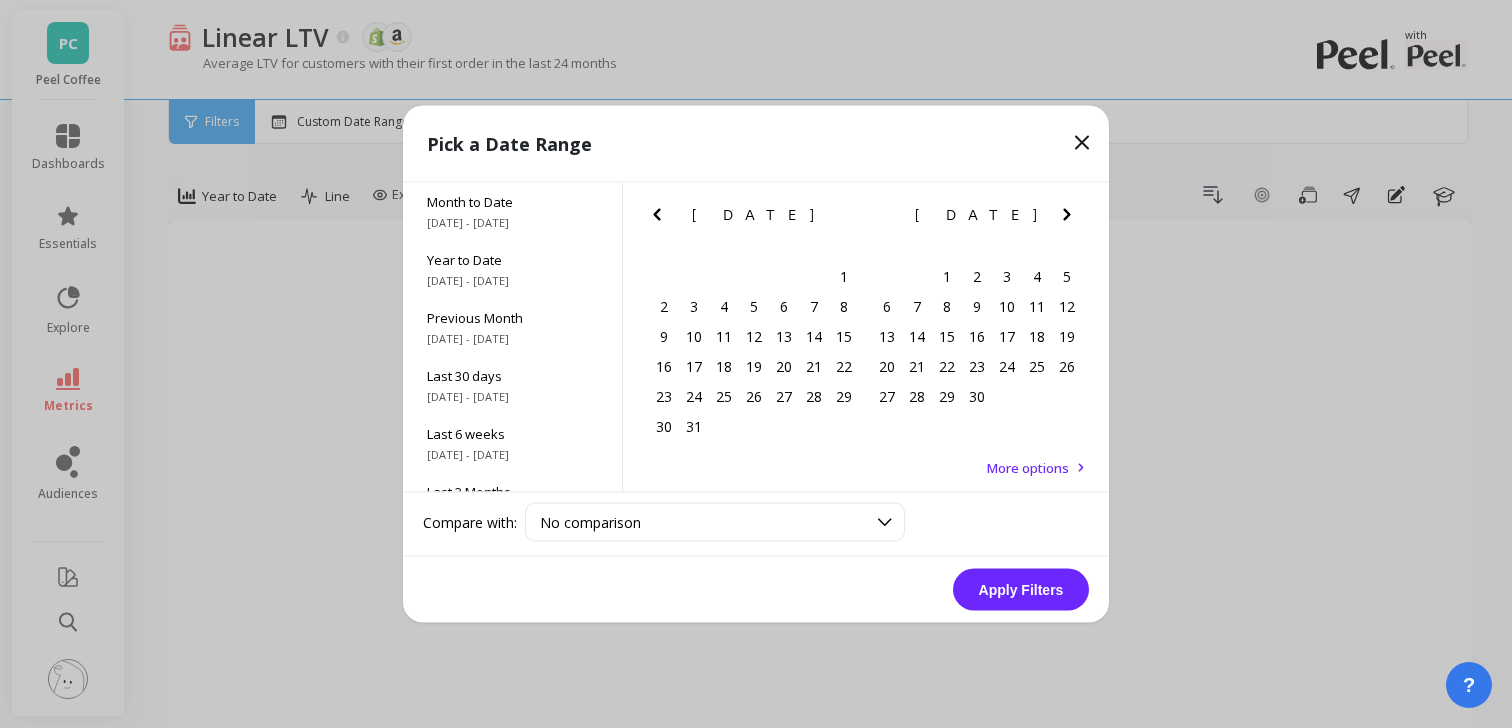 click 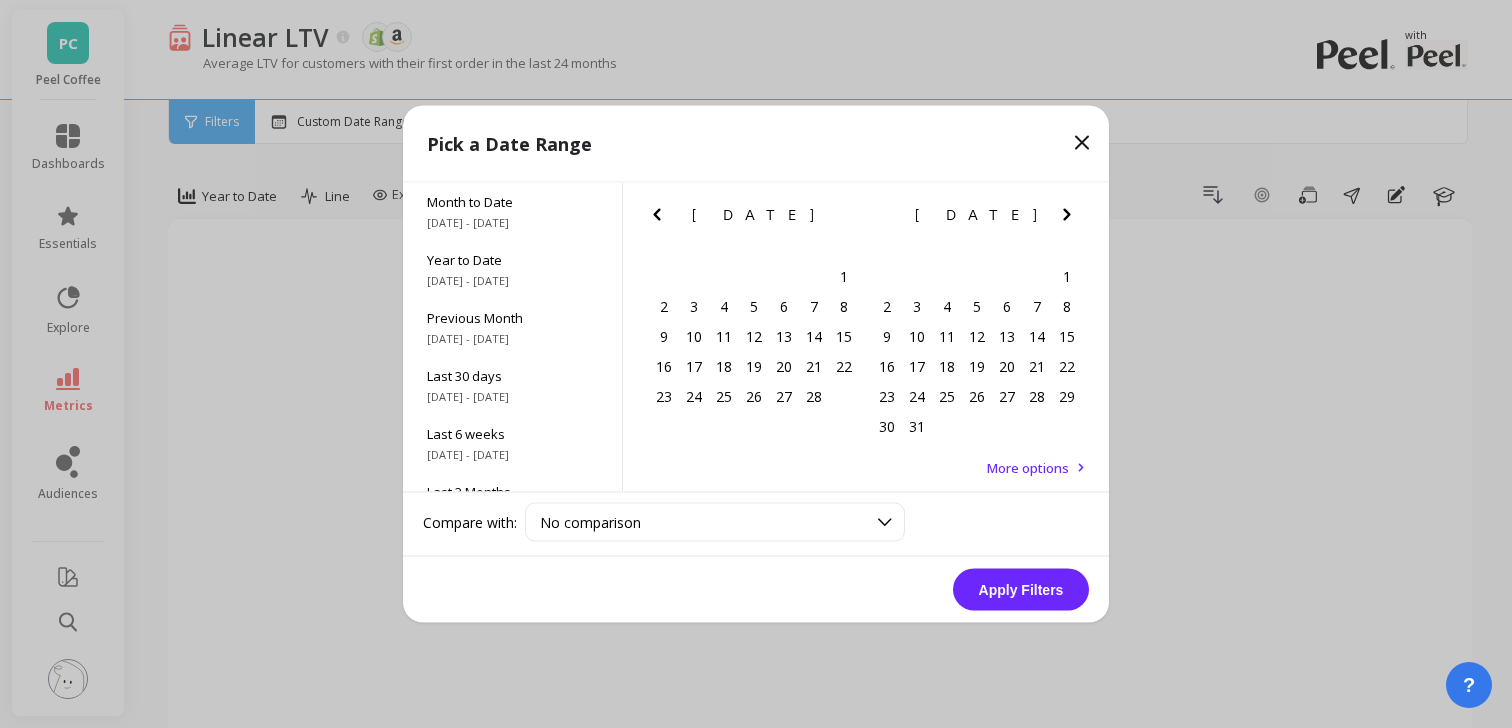 click 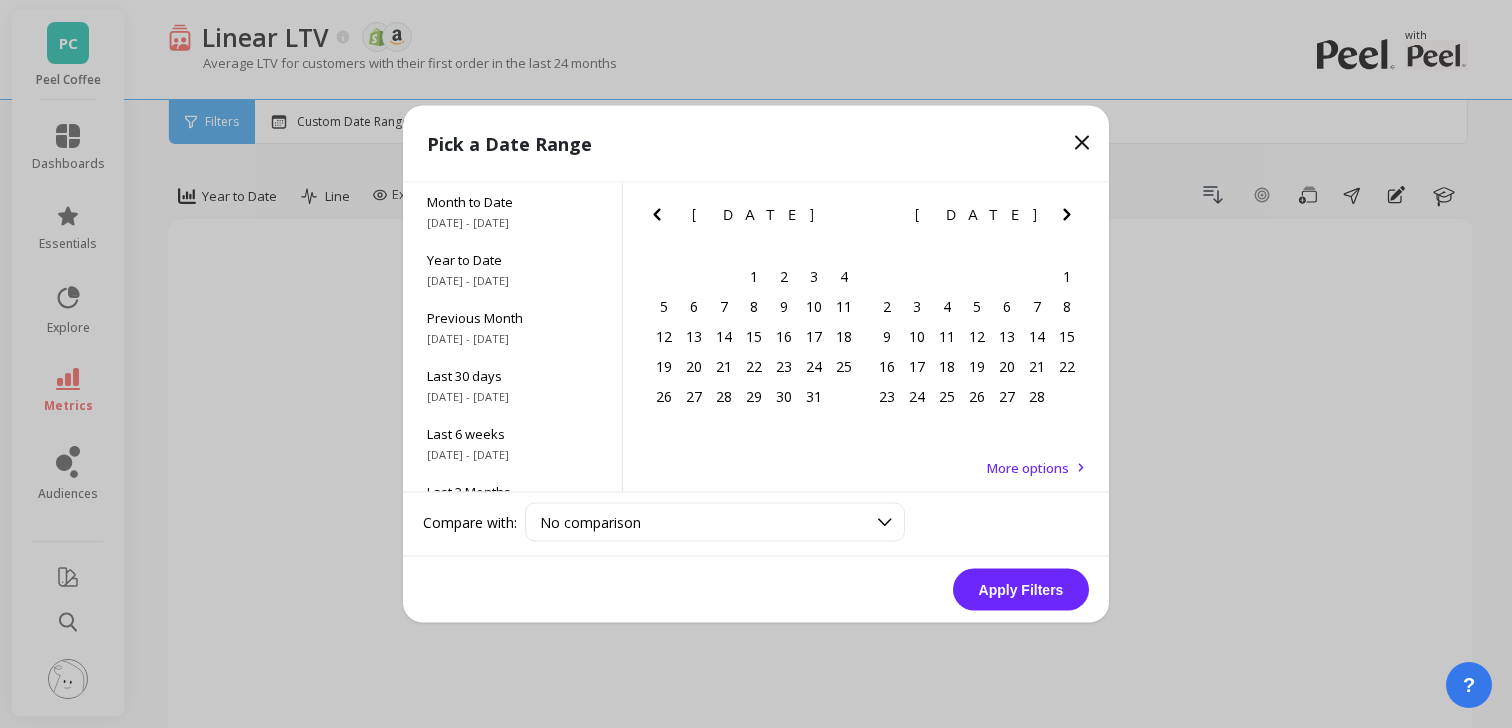 click 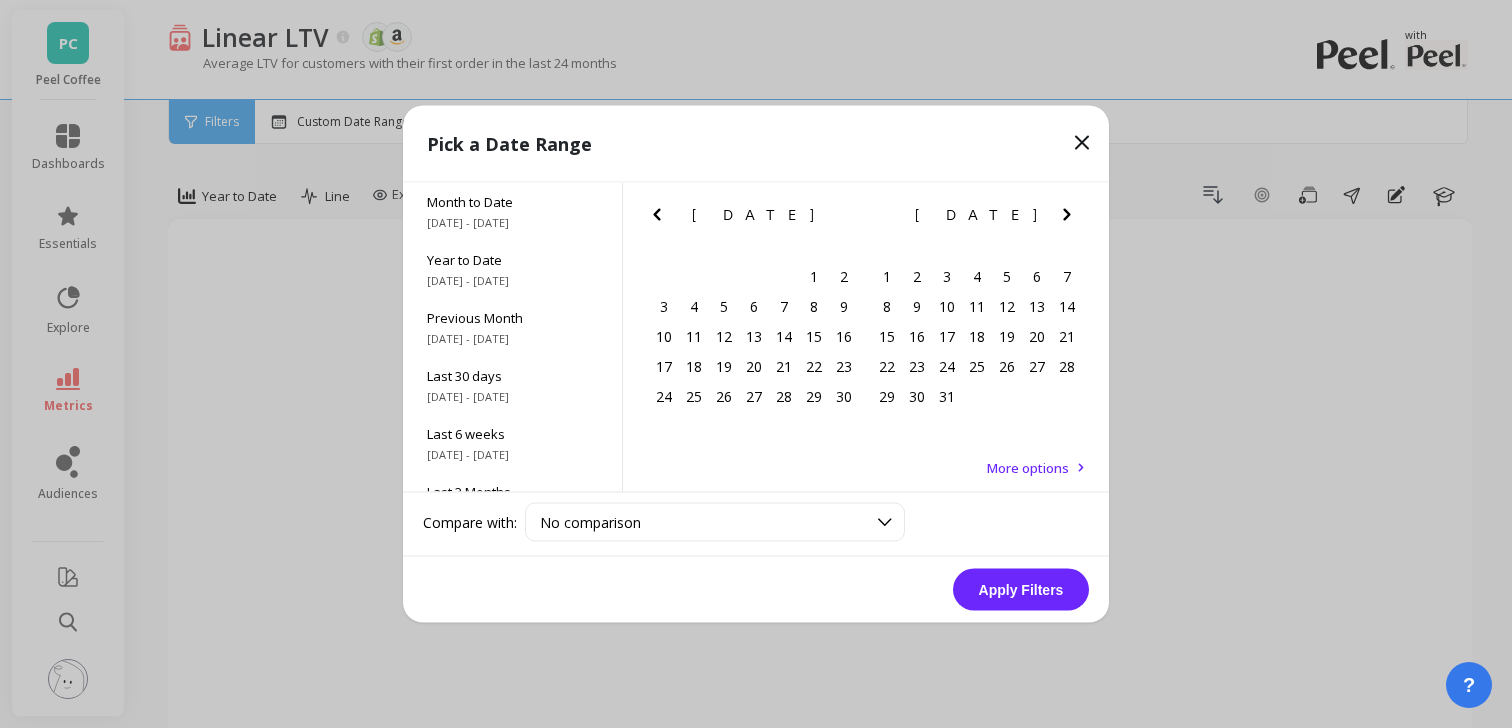 click 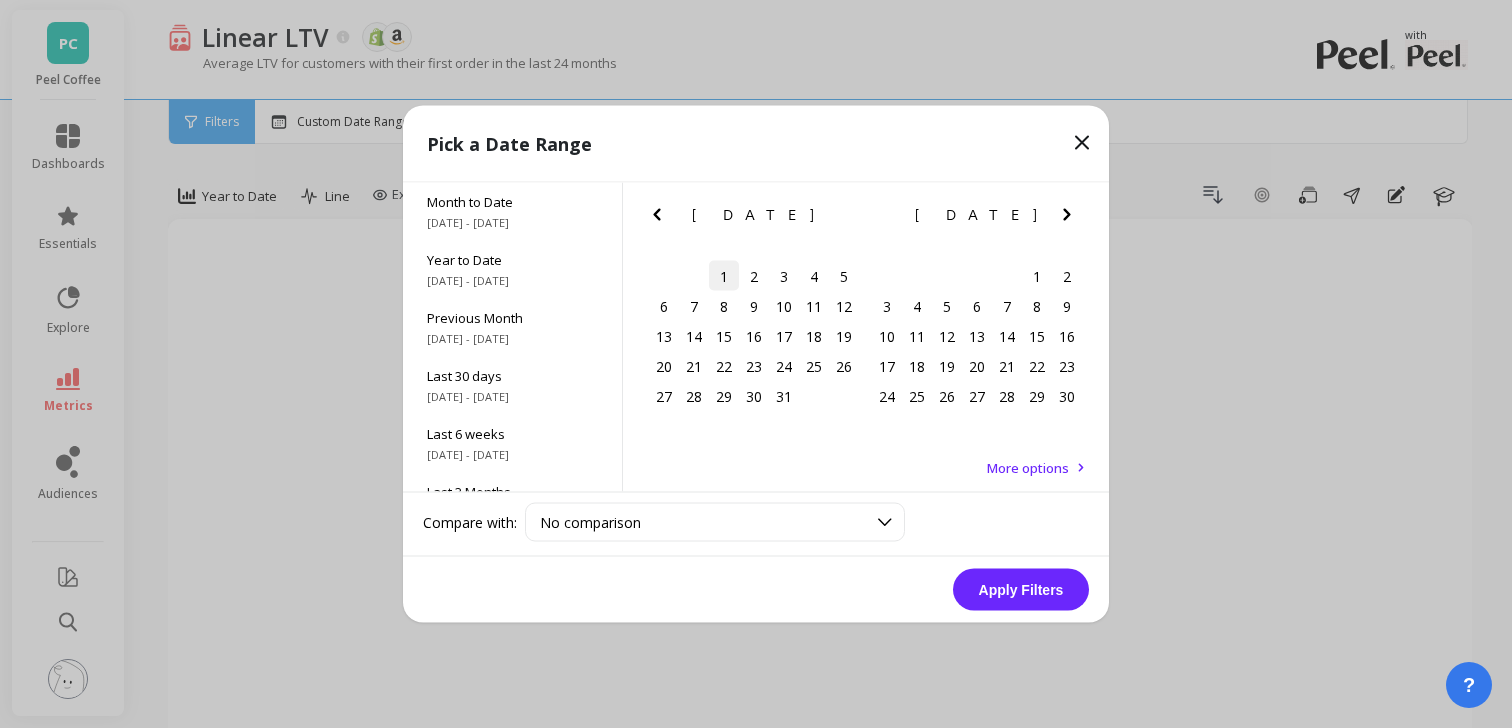 click on "1" at bounding box center (724, 276) 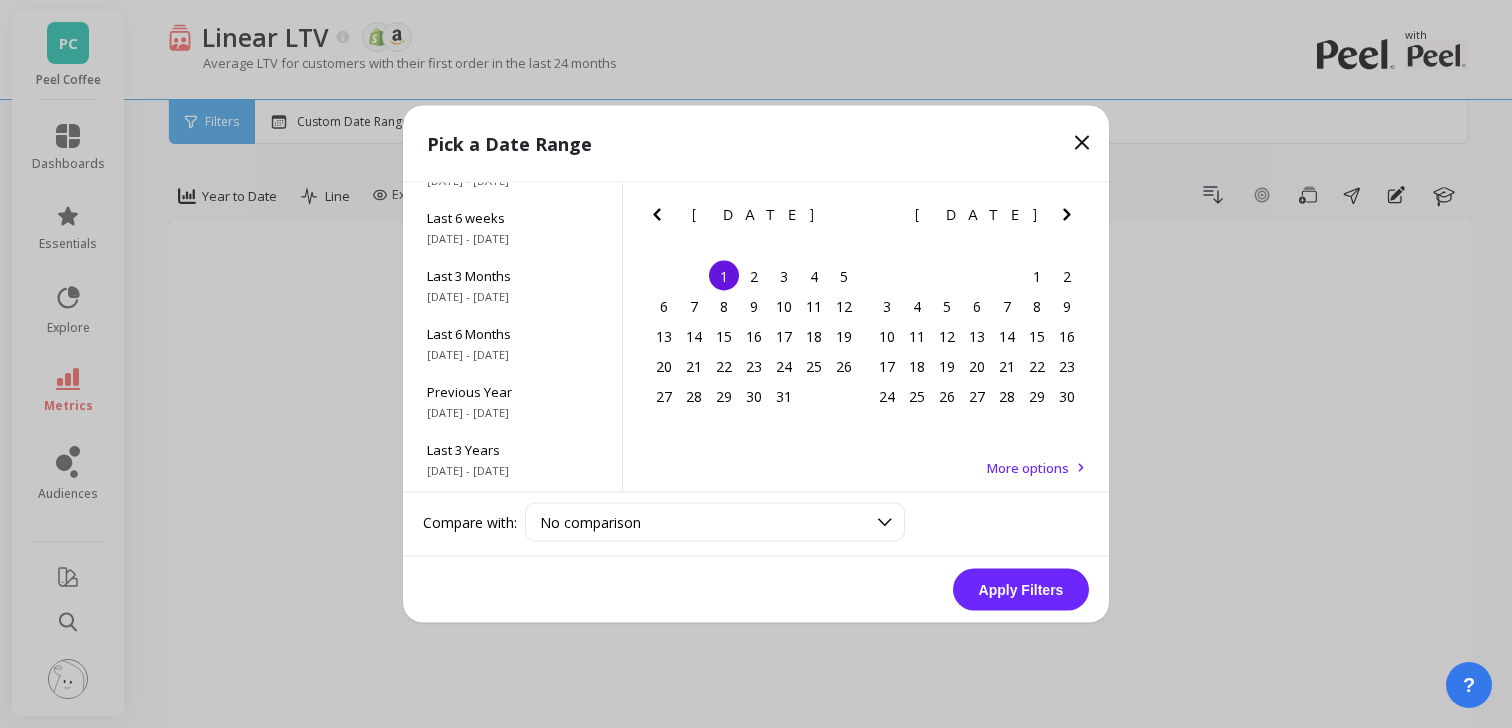 scroll, scrollTop: 271, scrollLeft: 0, axis: vertical 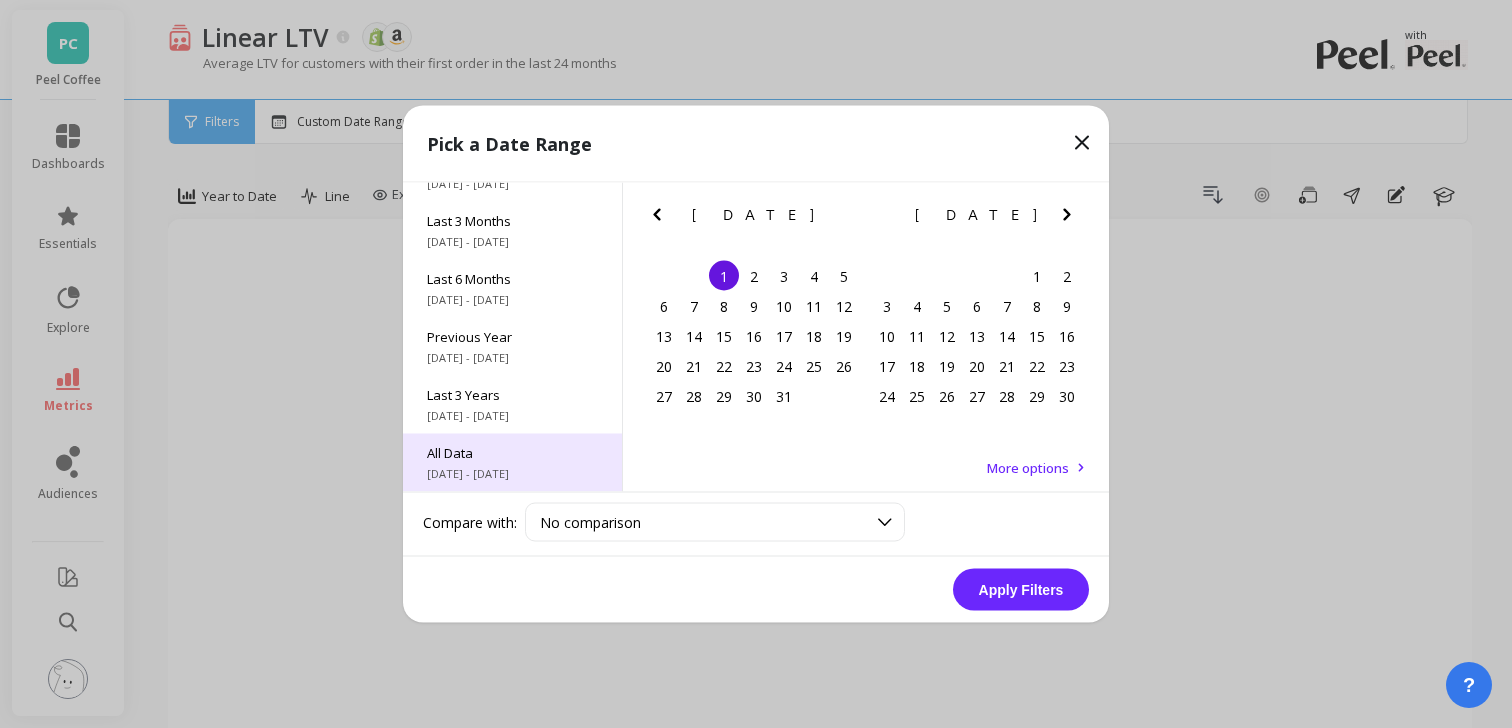 click on "All Data" at bounding box center (512, 453) 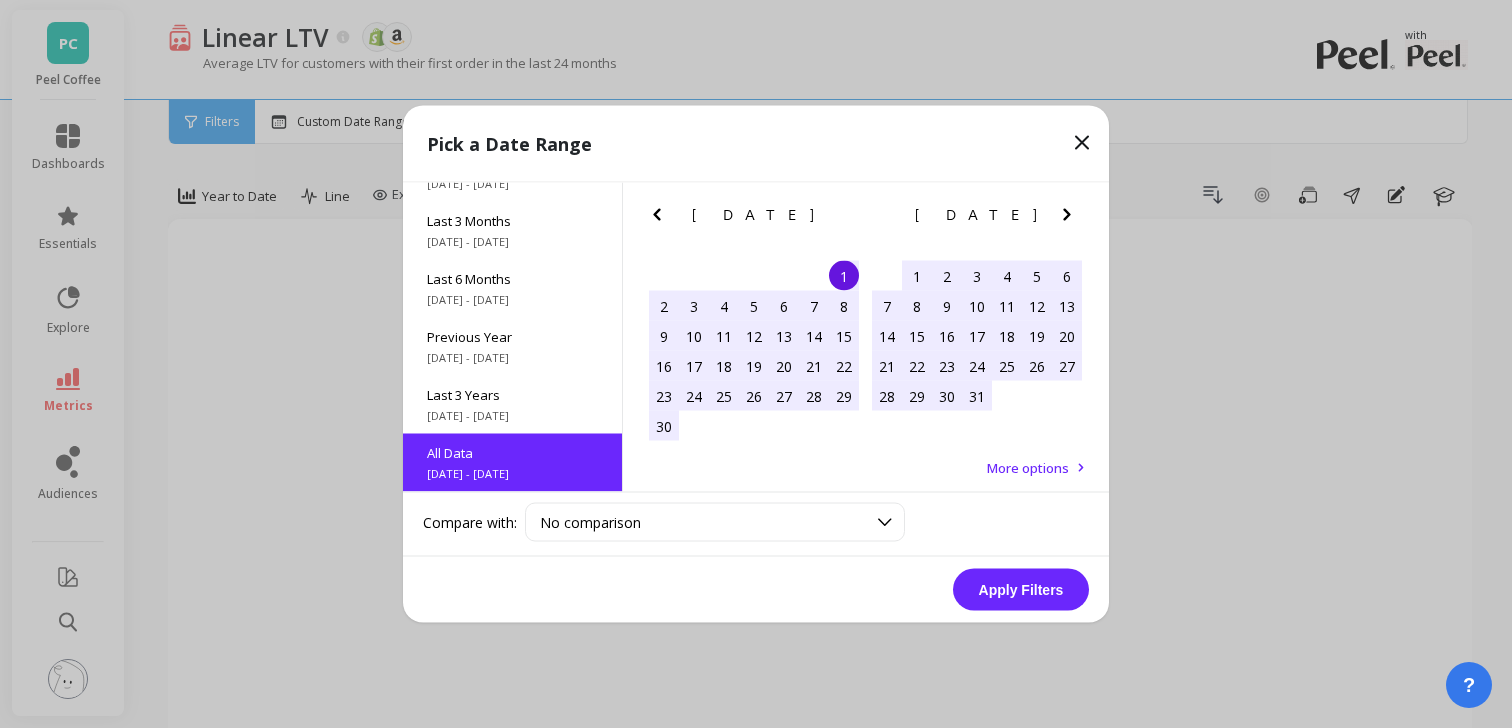 scroll, scrollTop: 1, scrollLeft: 0, axis: vertical 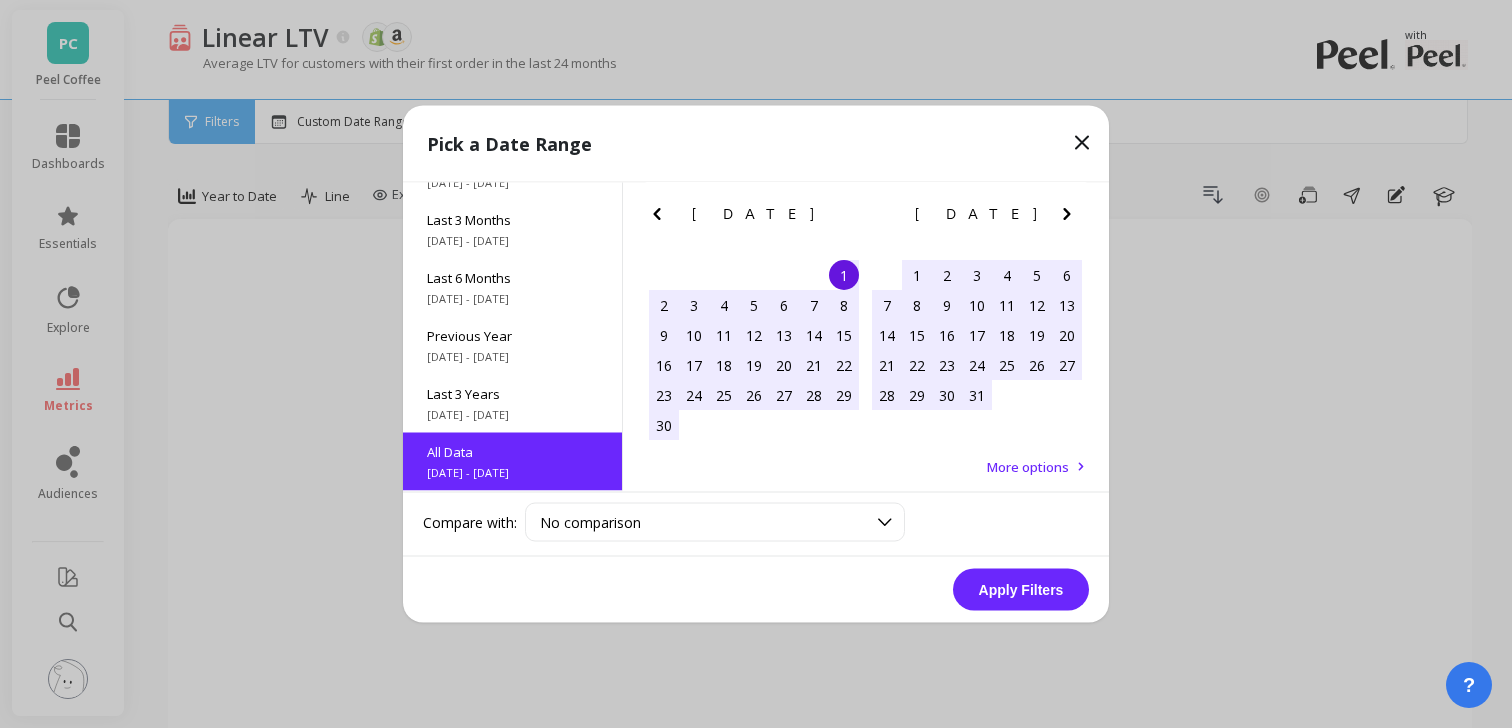 click on "Apply Filters" at bounding box center (1021, 590) 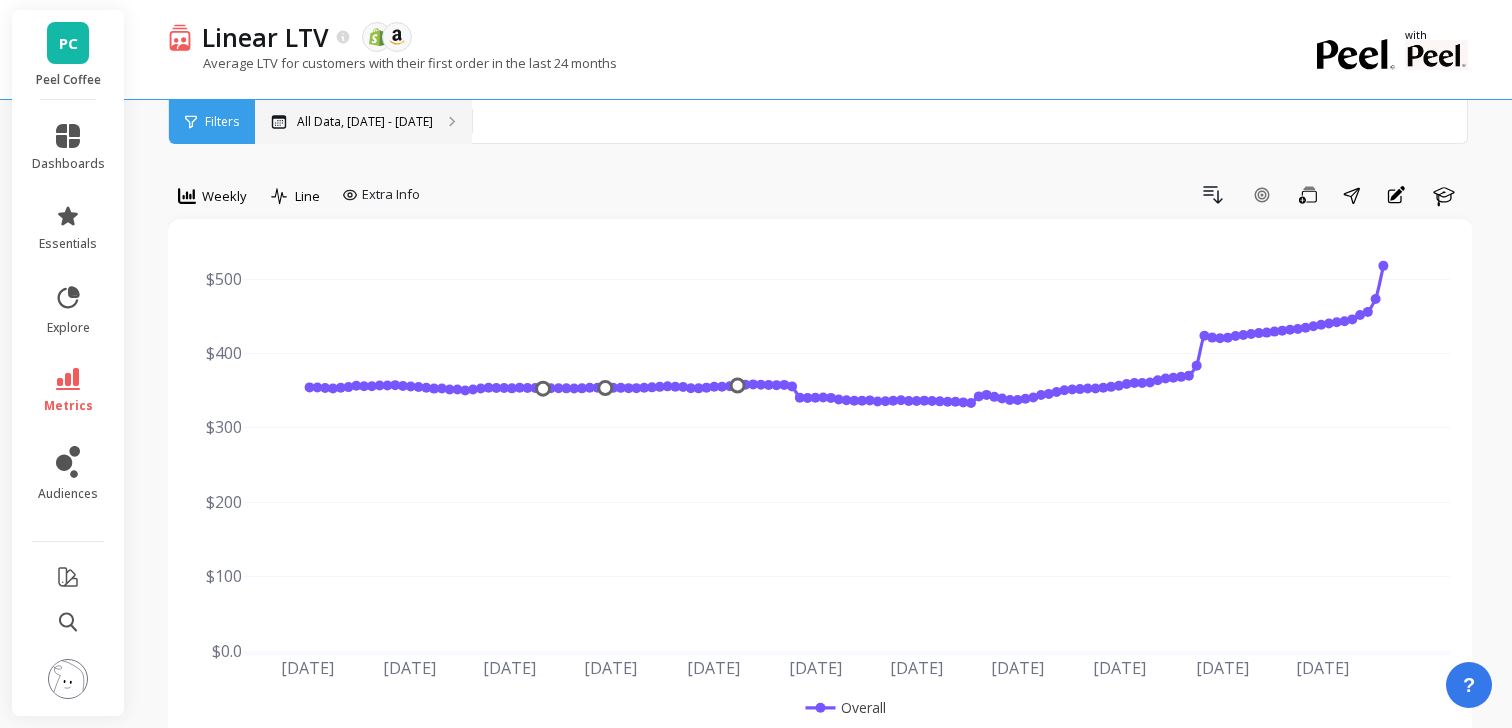 click 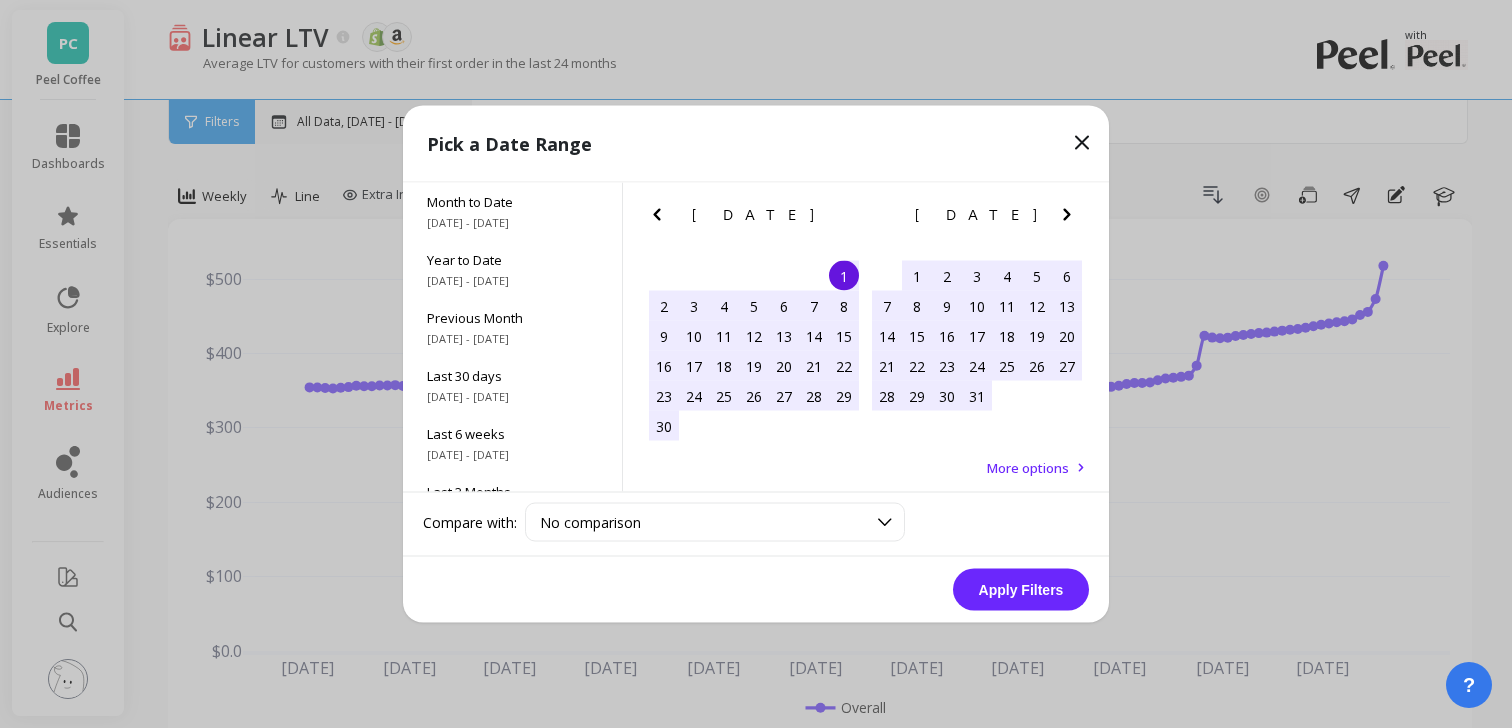 scroll, scrollTop: 103, scrollLeft: 0, axis: vertical 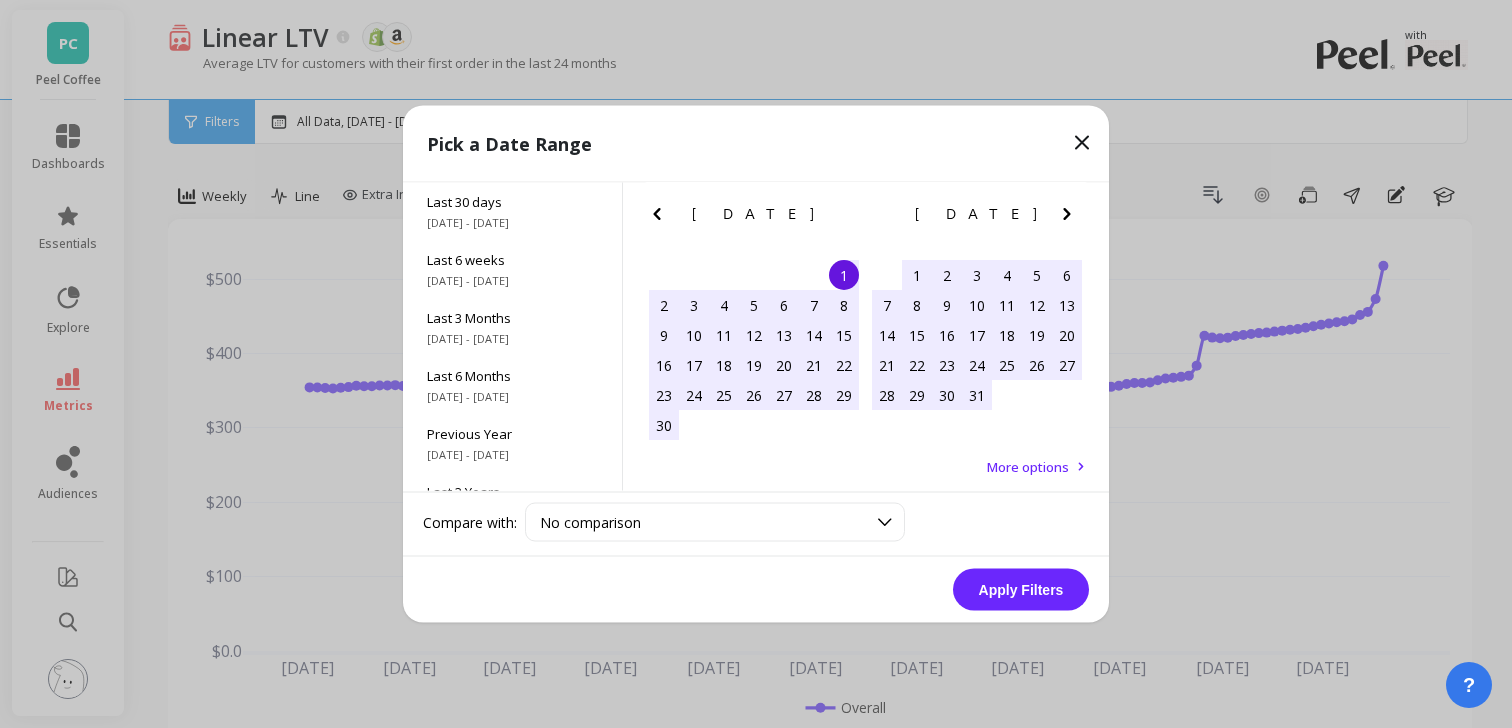 click 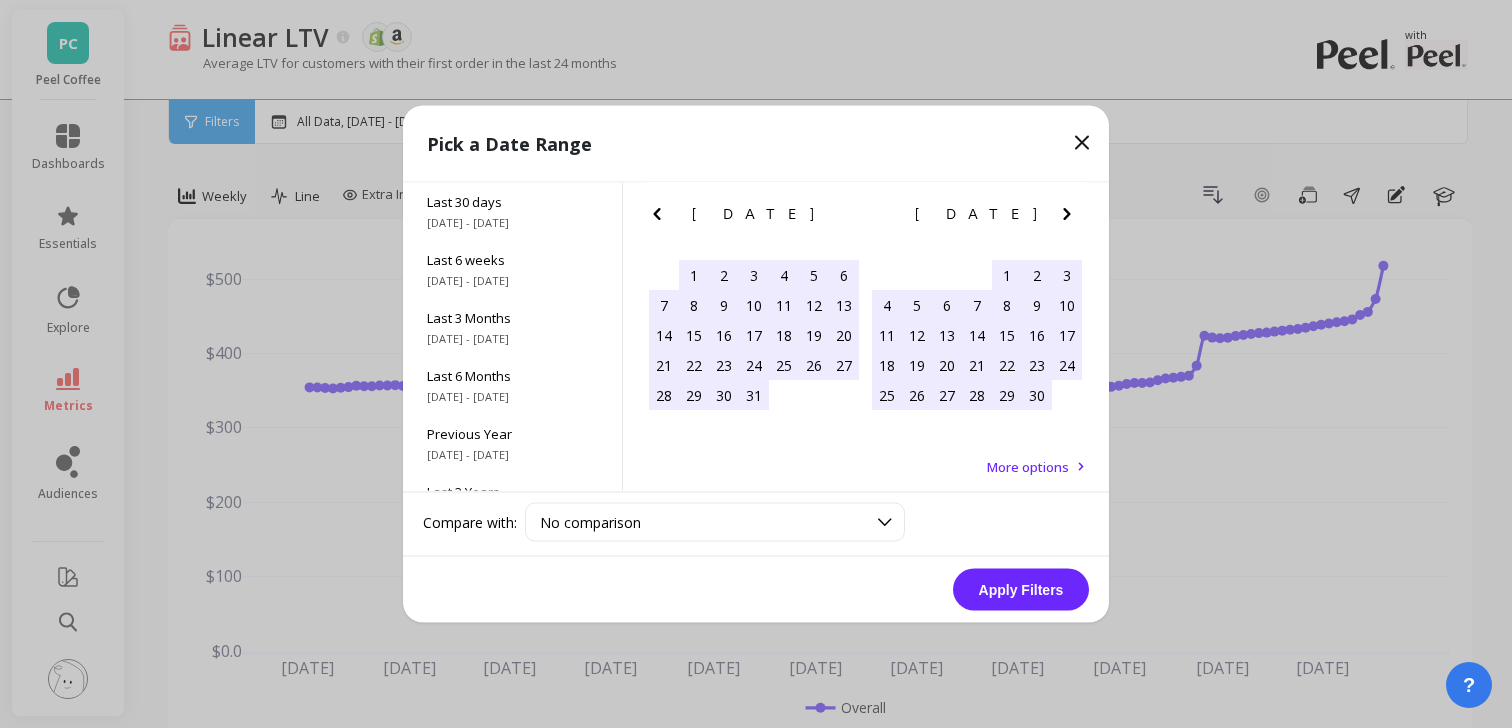 click 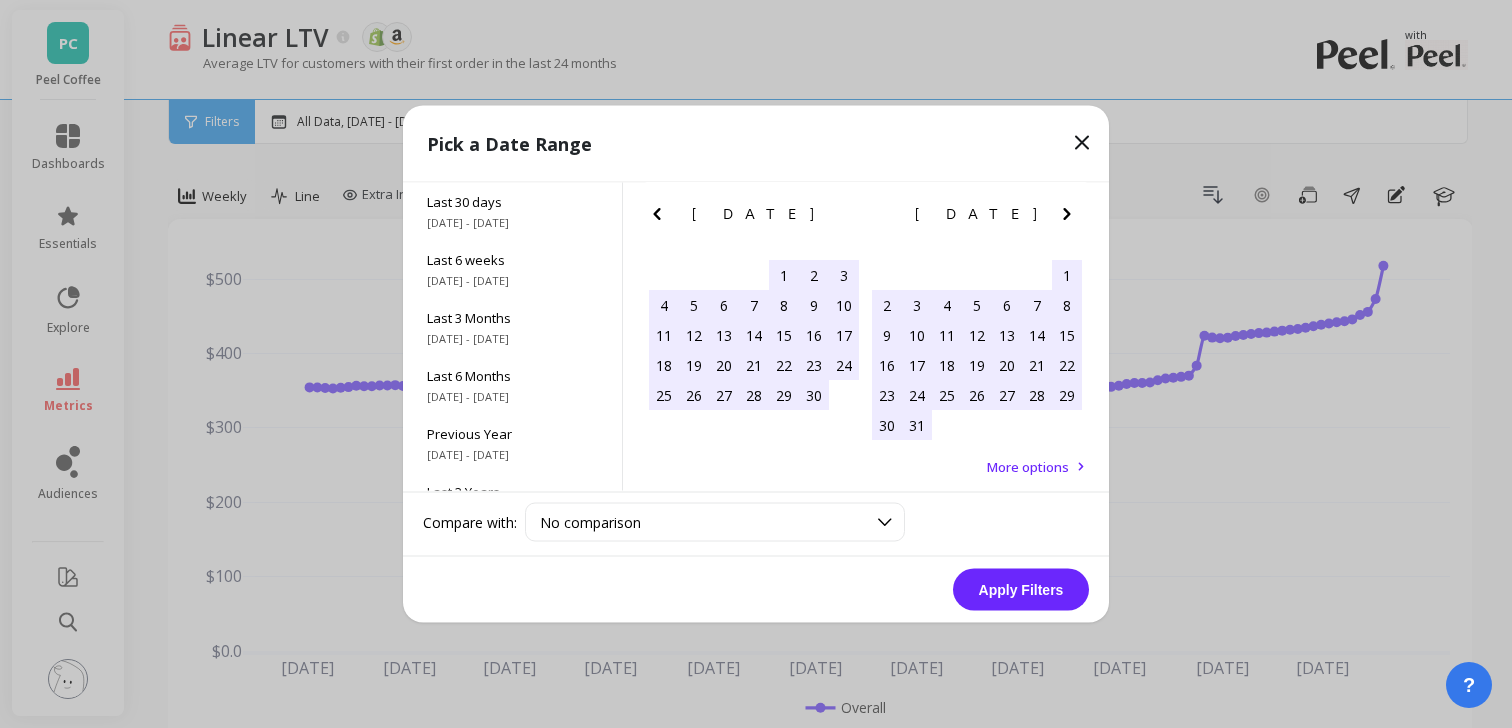 click 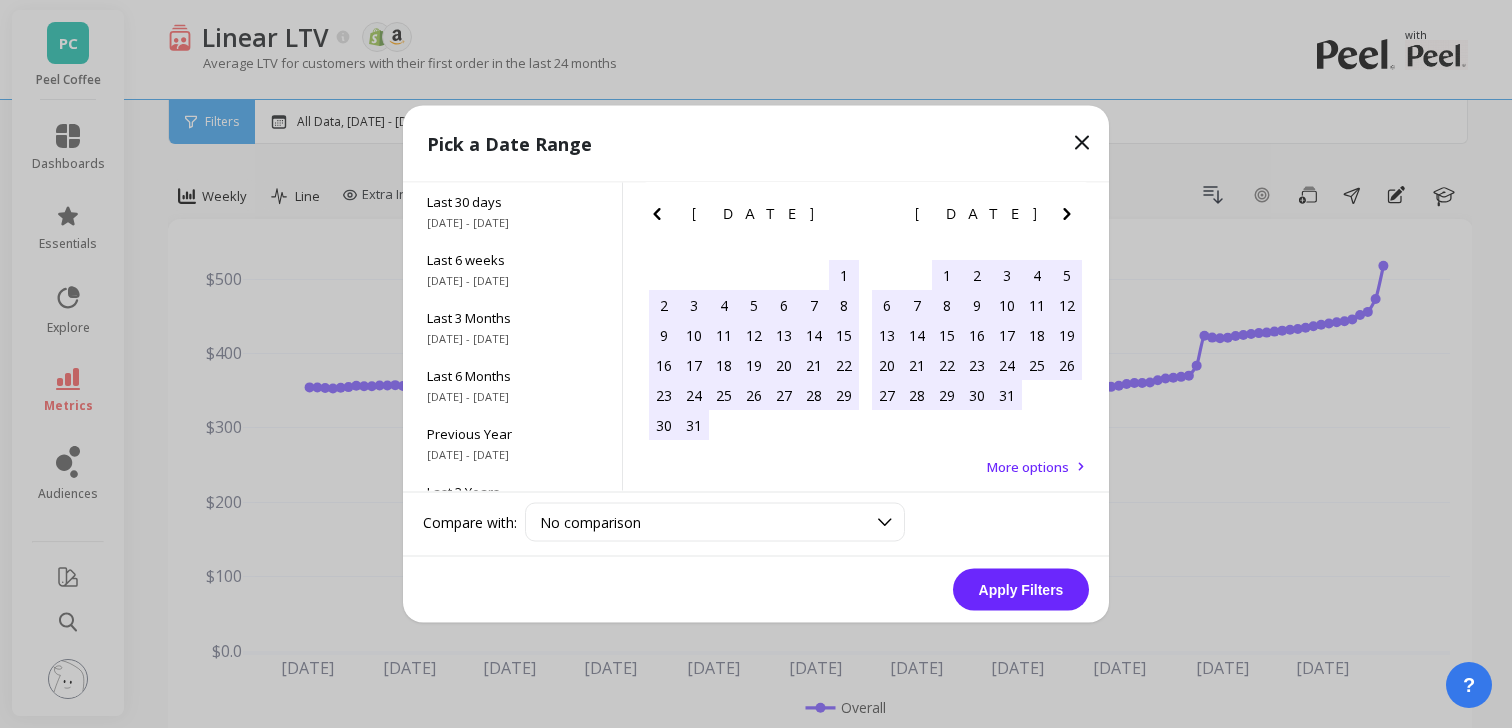 click 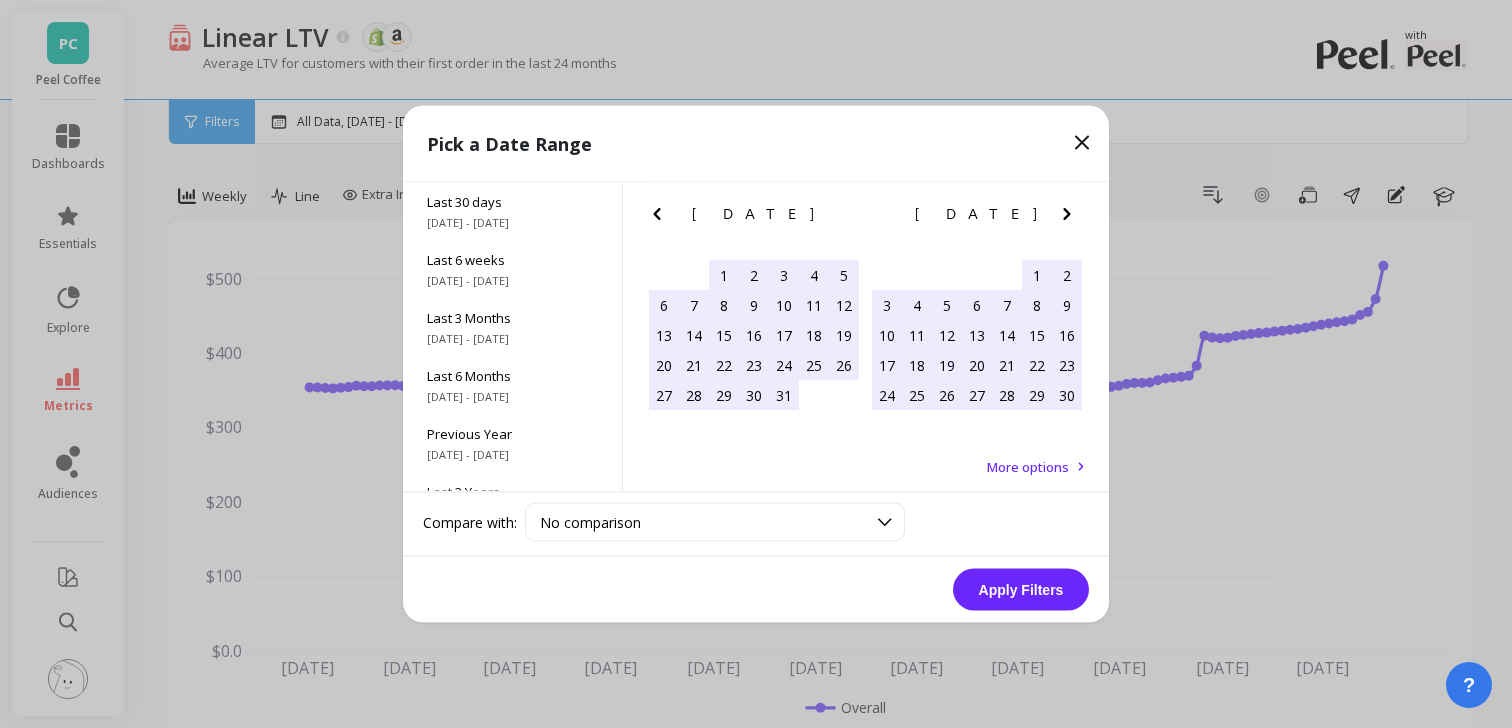 click 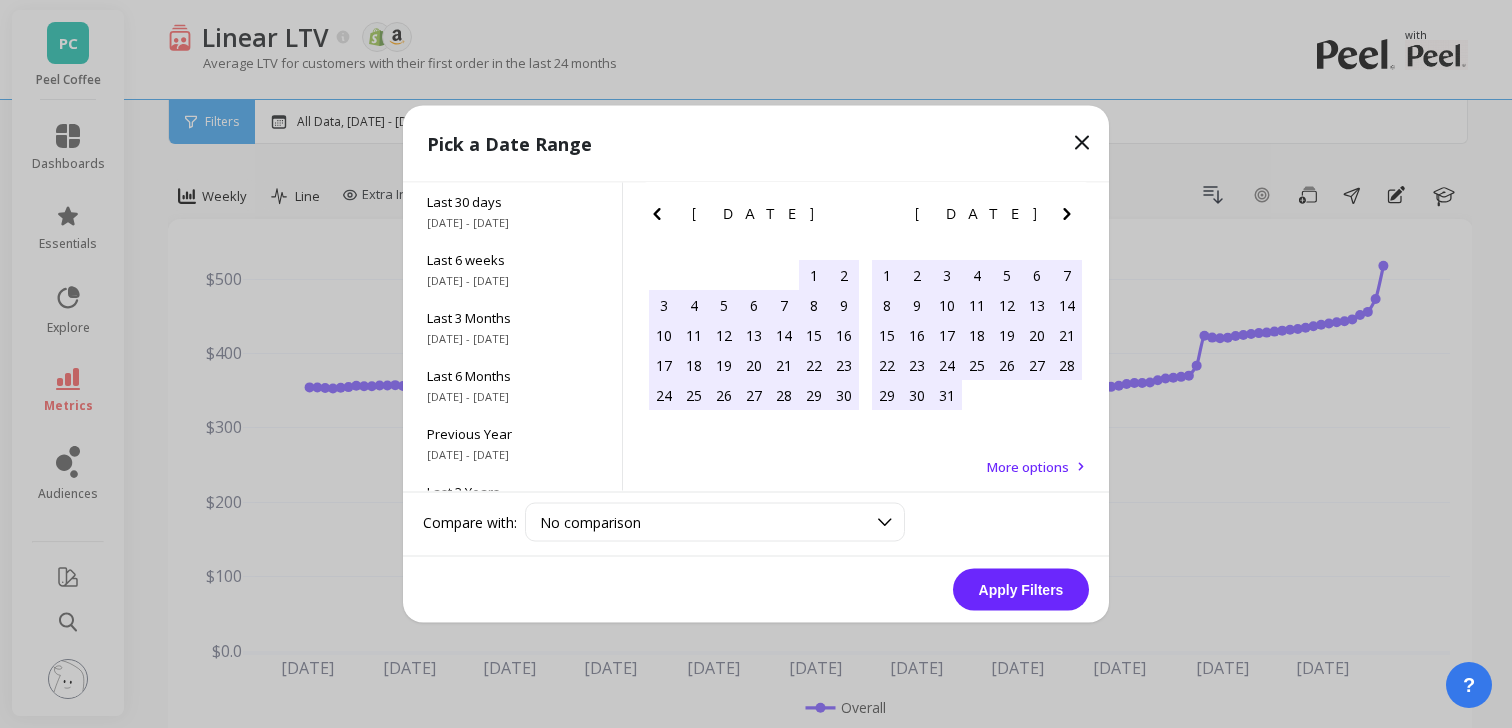 click 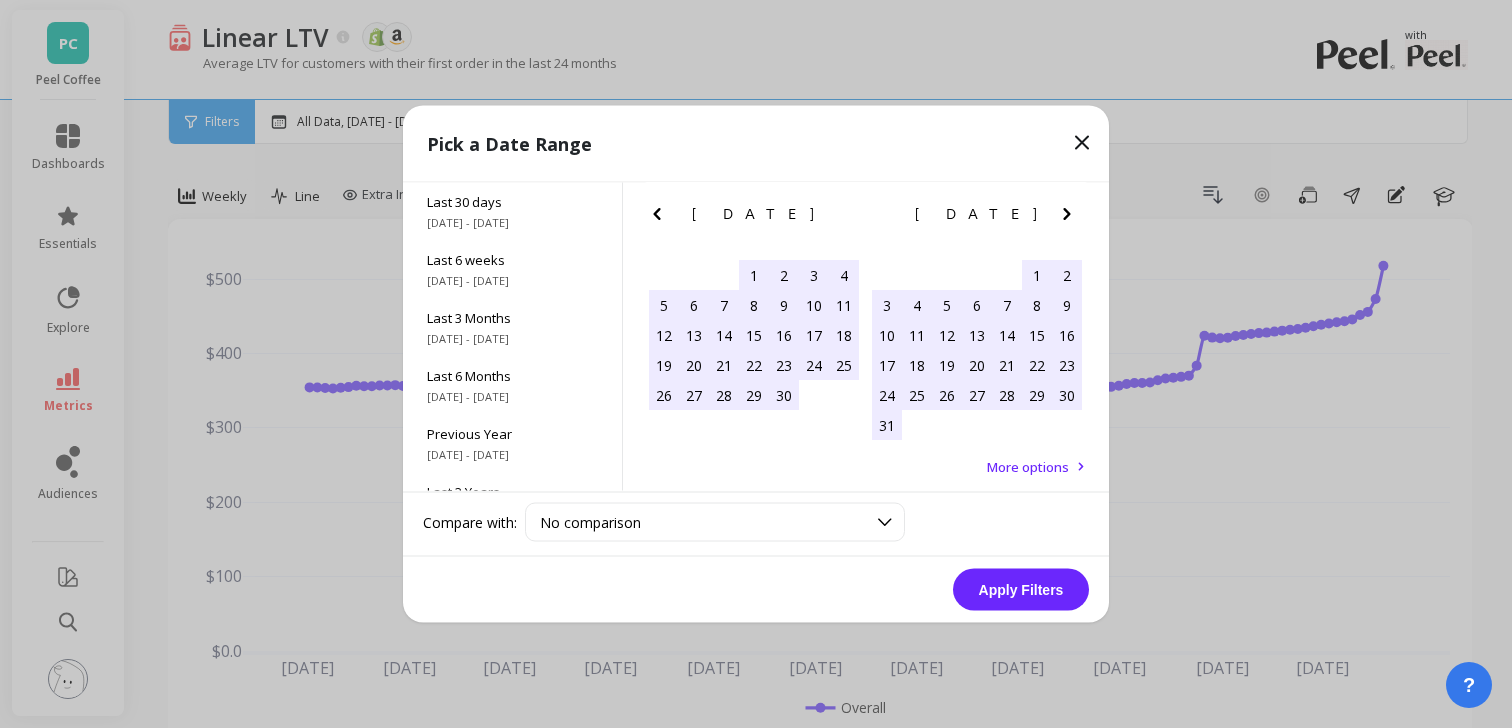 click 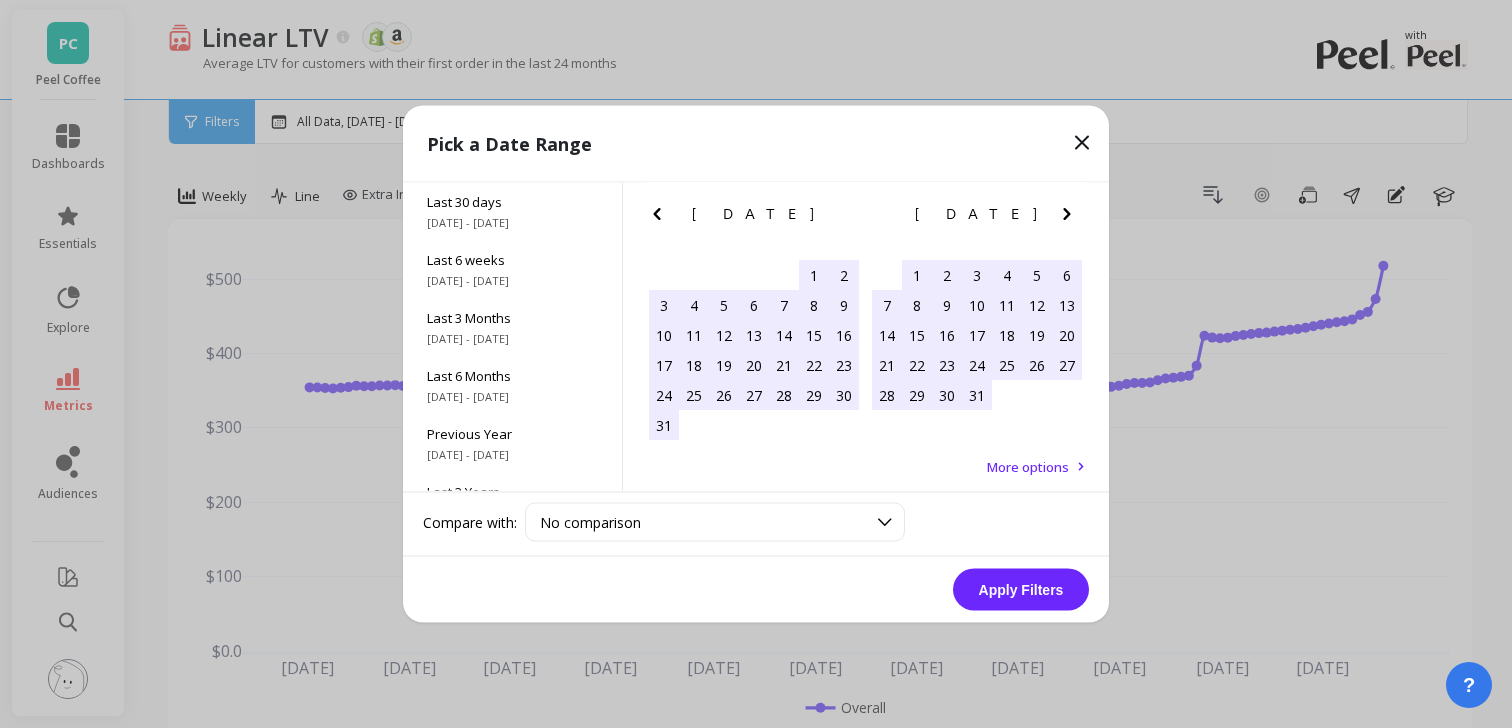 click 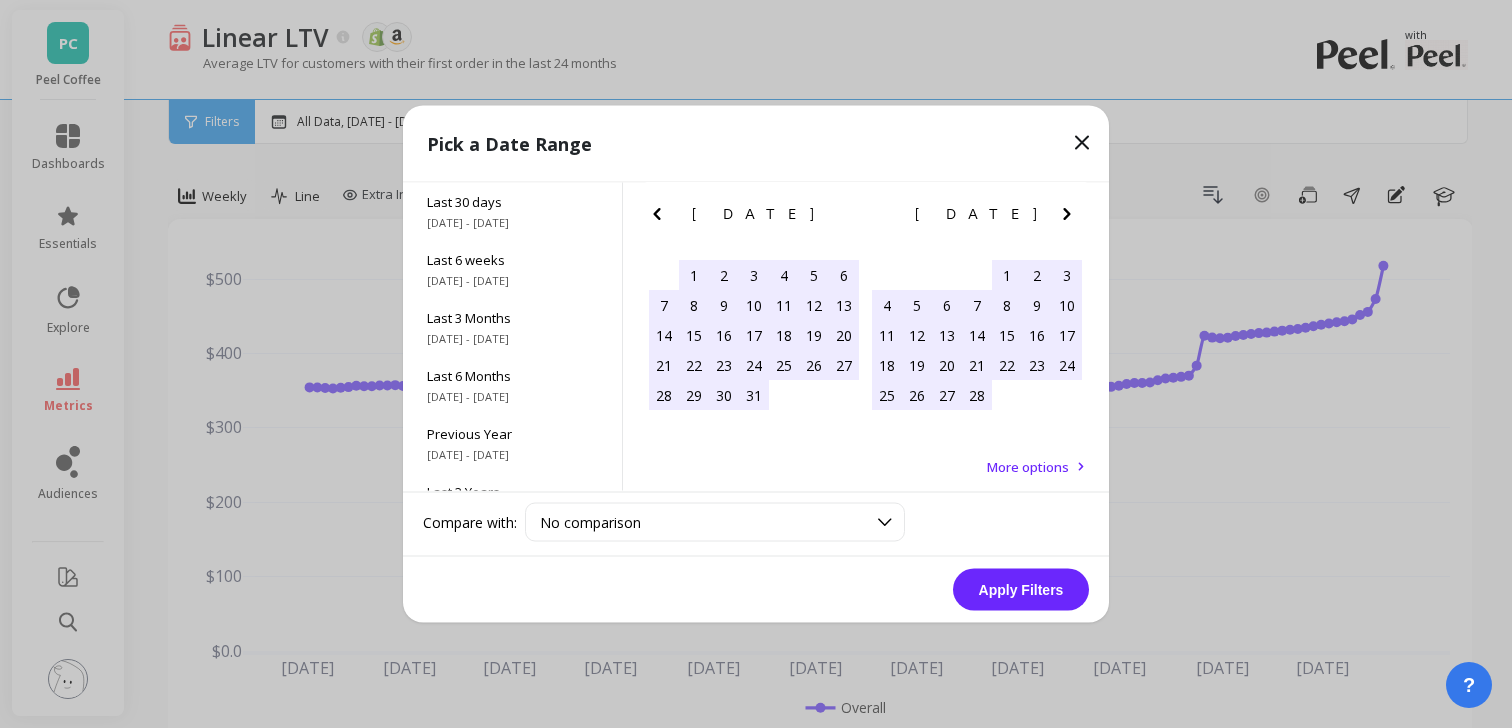 click 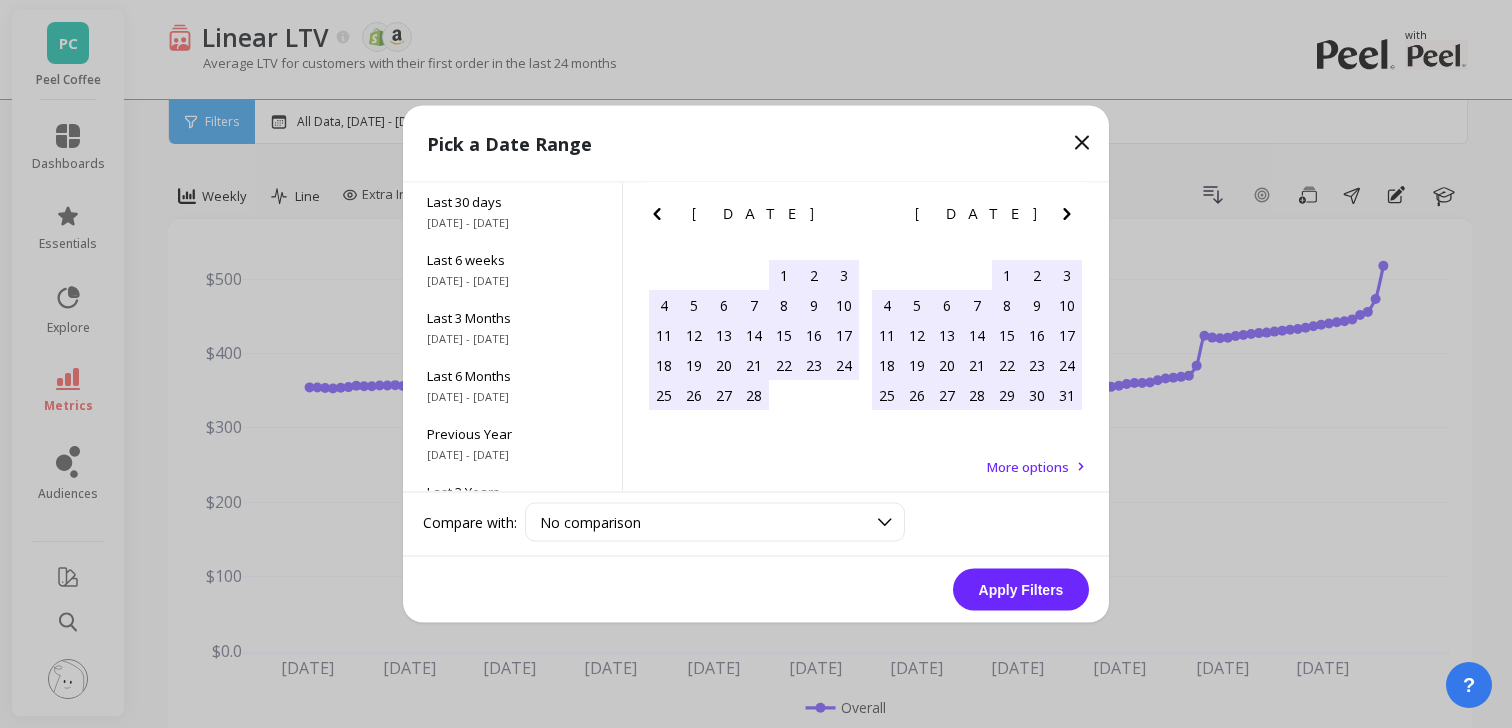 click 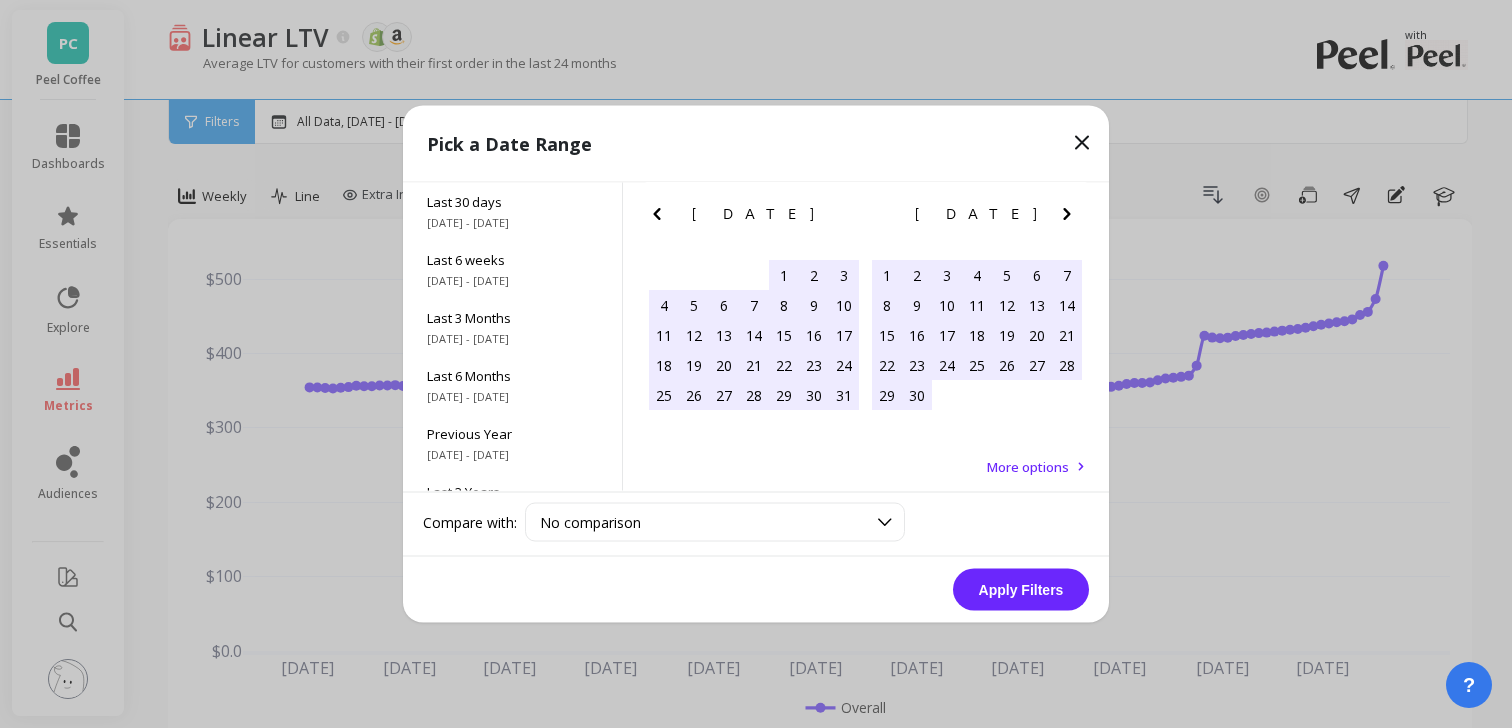 click 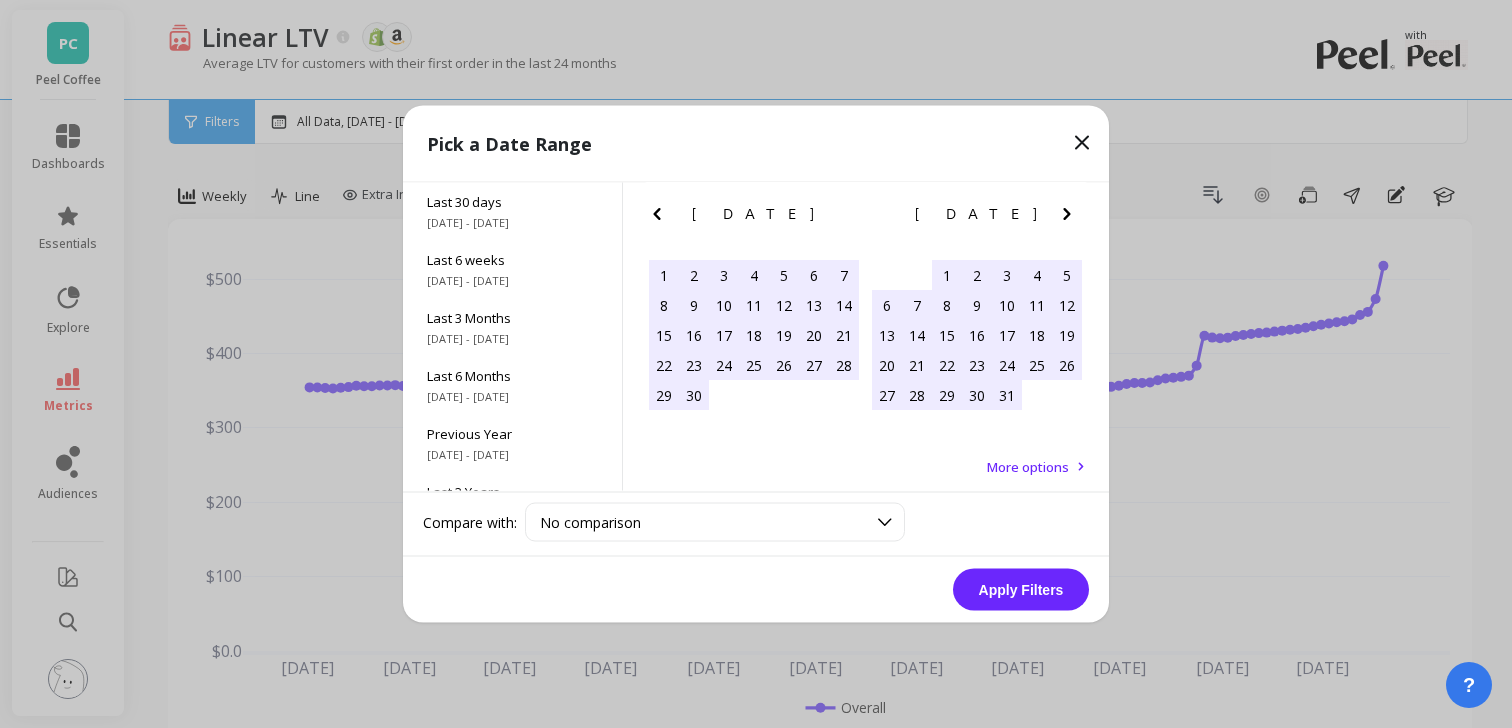 click 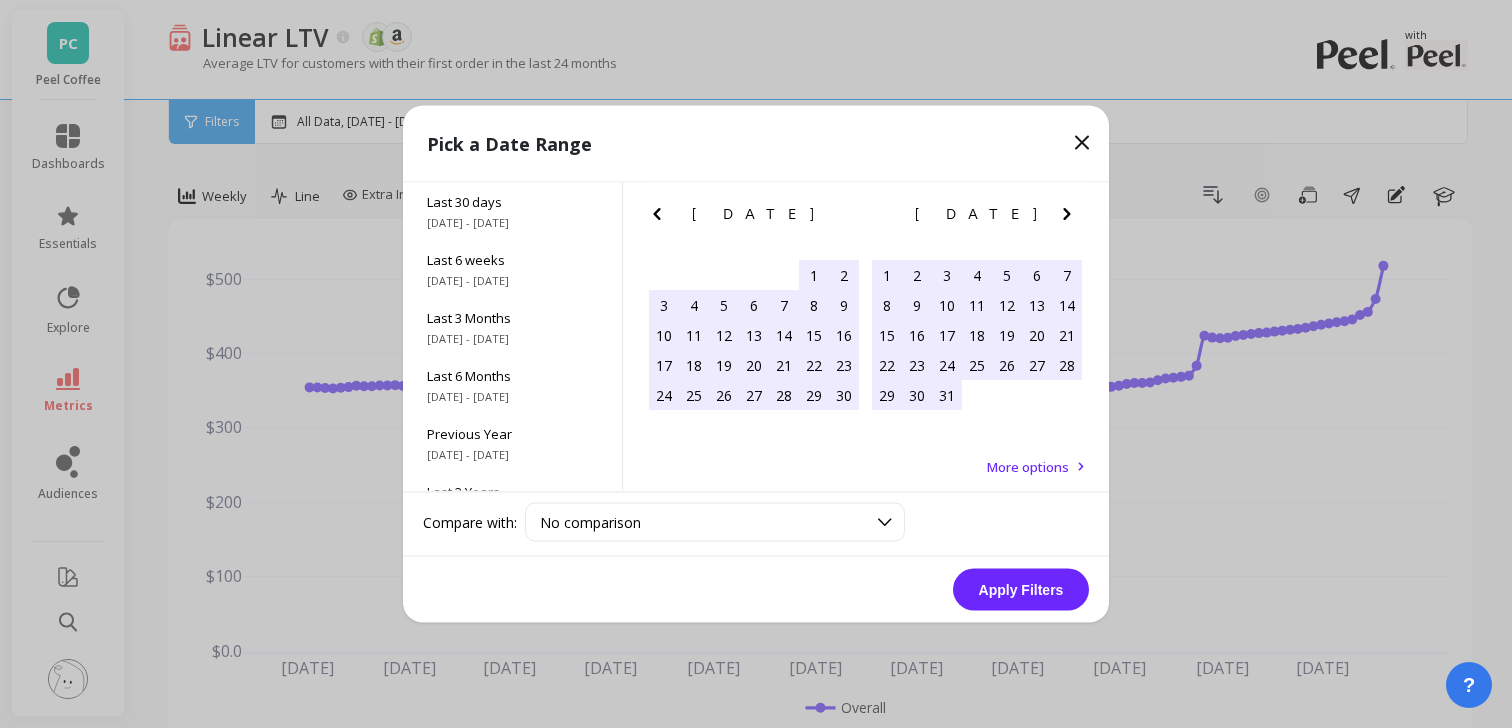 click 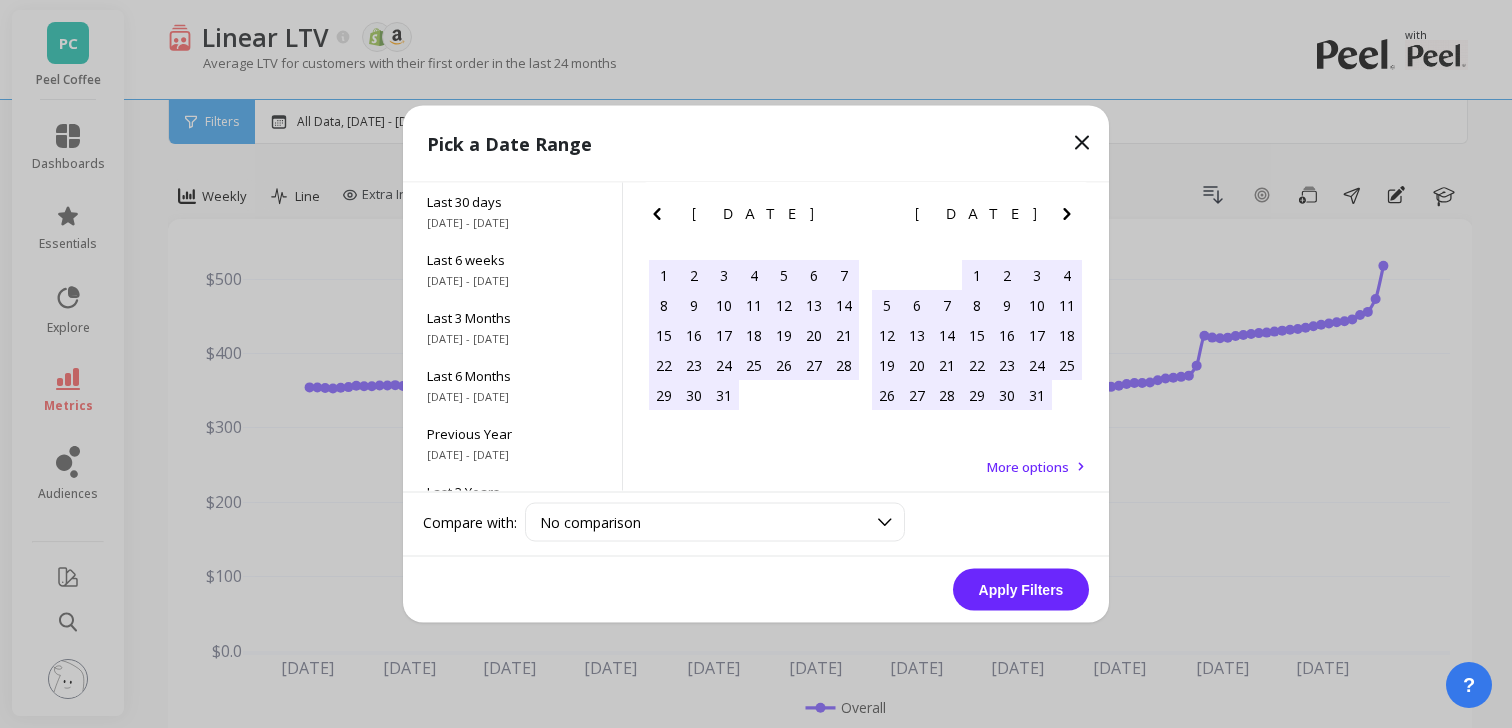click 